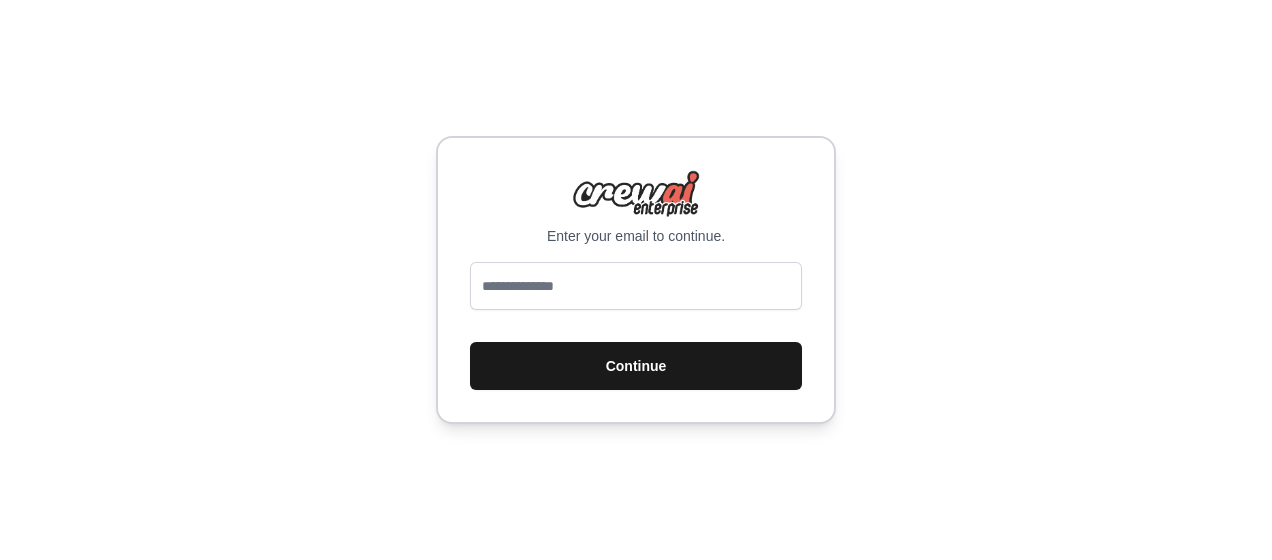 scroll, scrollTop: 0, scrollLeft: 0, axis: both 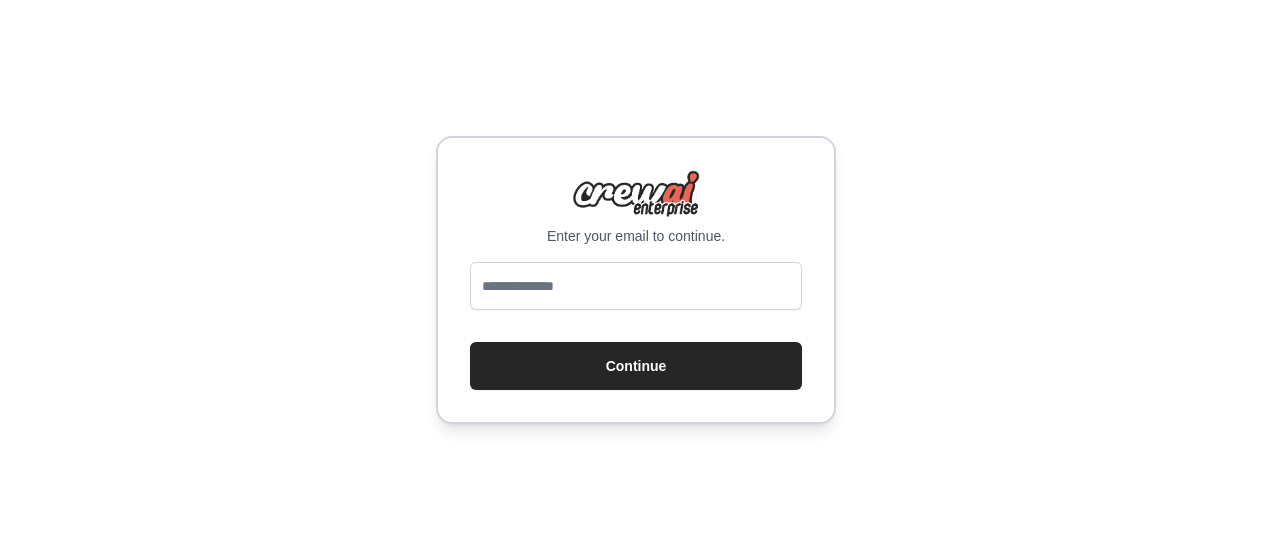 click at bounding box center (636, 286) 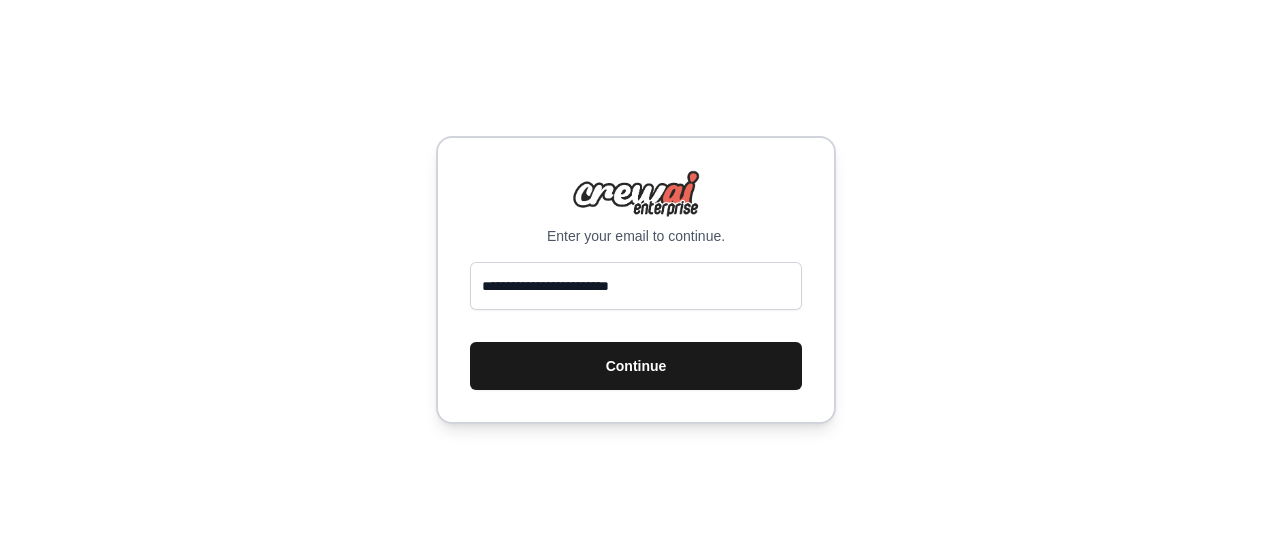 click on "Continue" at bounding box center [636, 366] 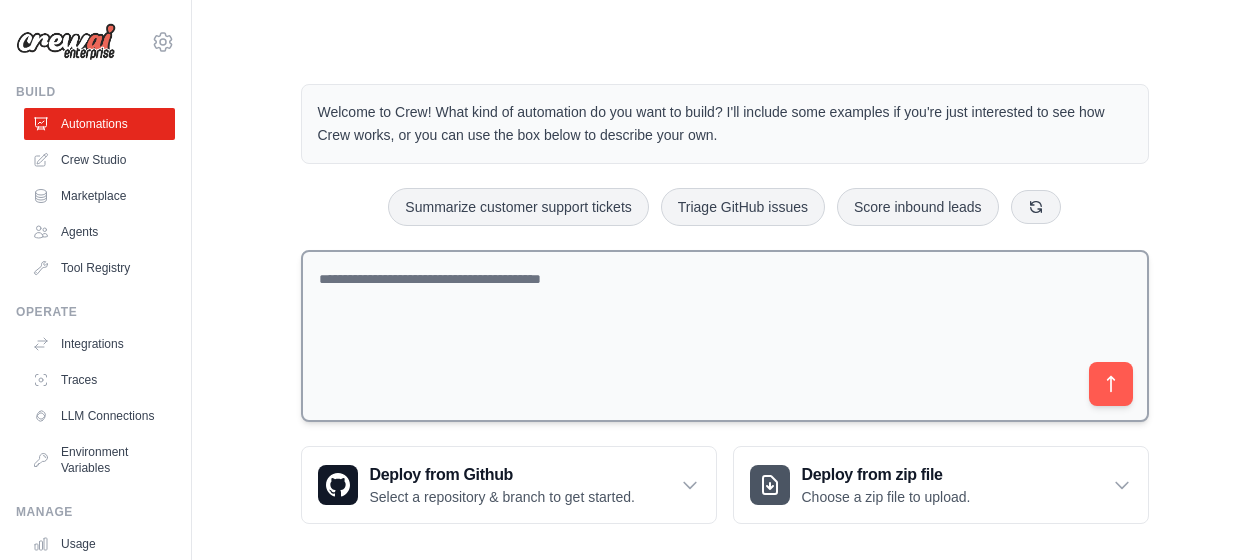 scroll, scrollTop: 0, scrollLeft: 0, axis: both 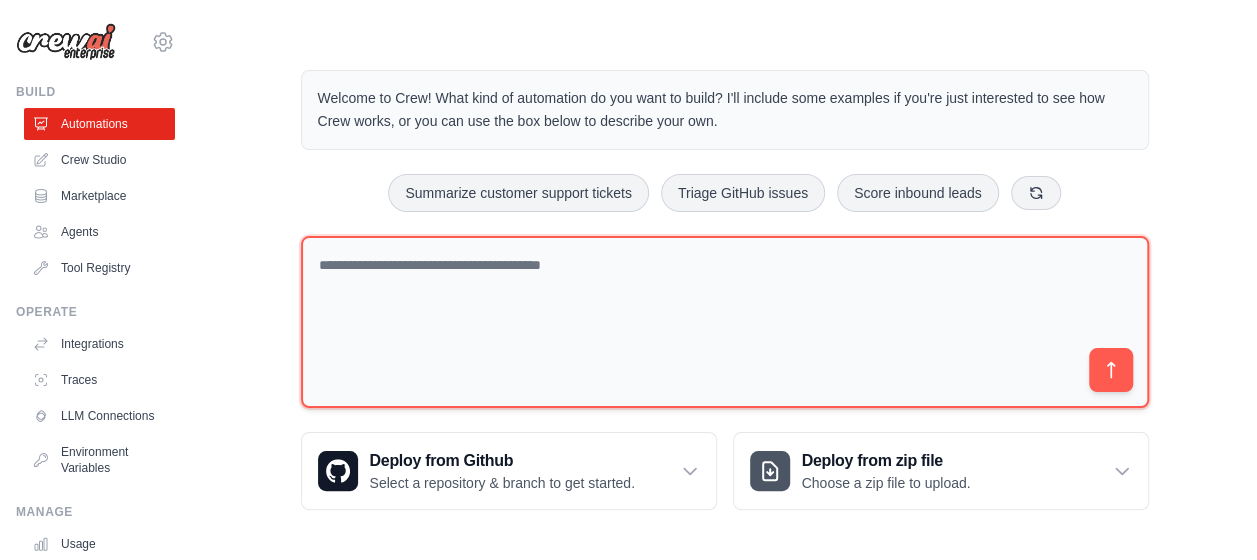 click at bounding box center [725, 322] 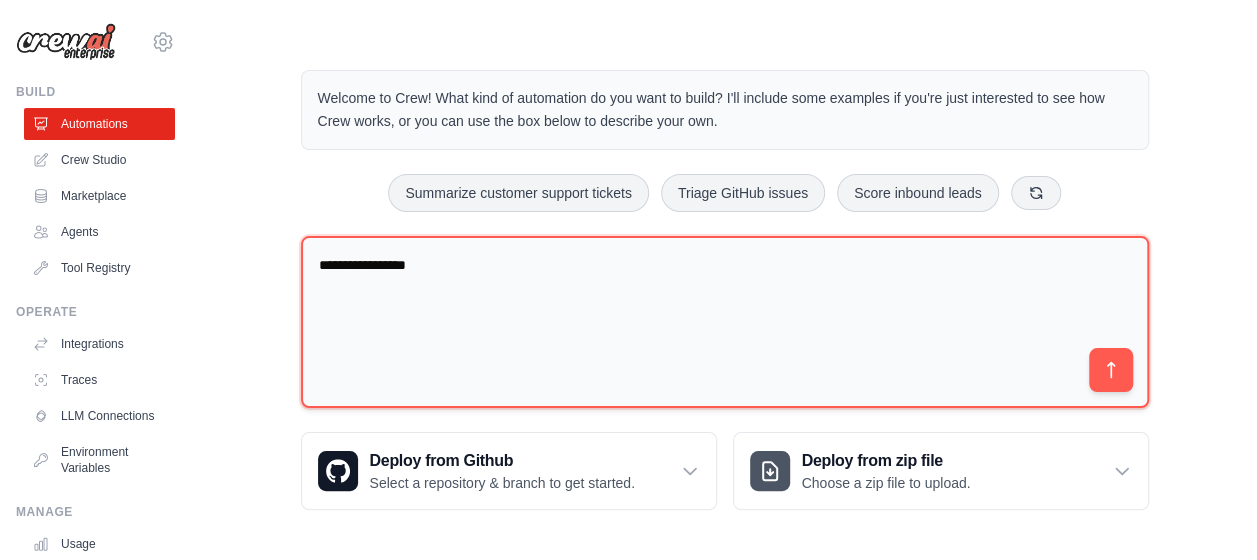 type on "**********" 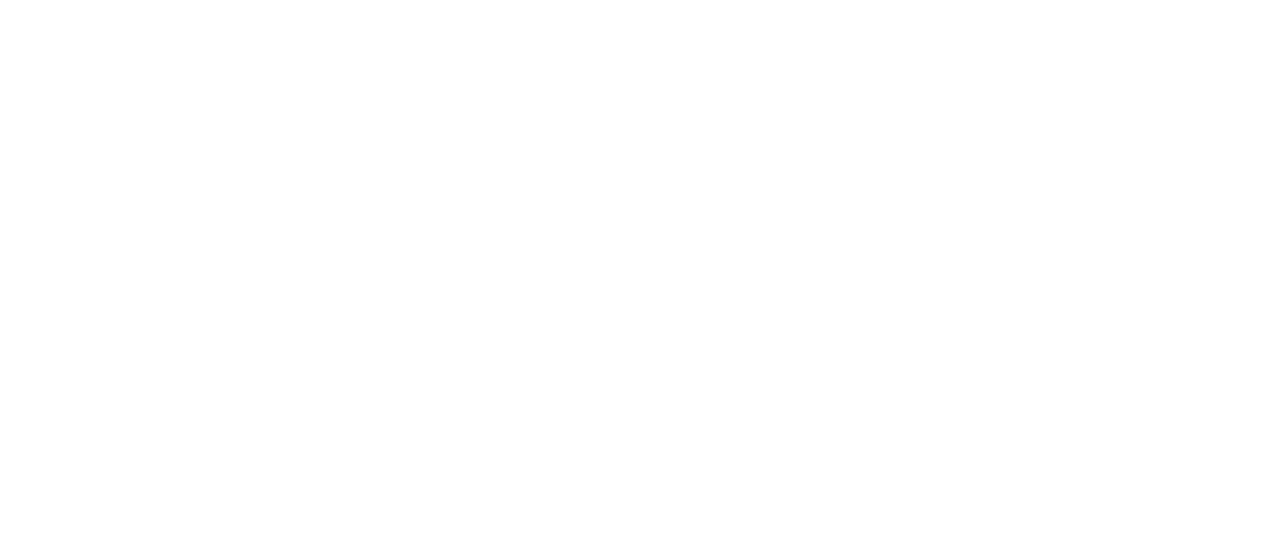 scroll, scrollTop: 0, scrollLeft: 0, axis: both 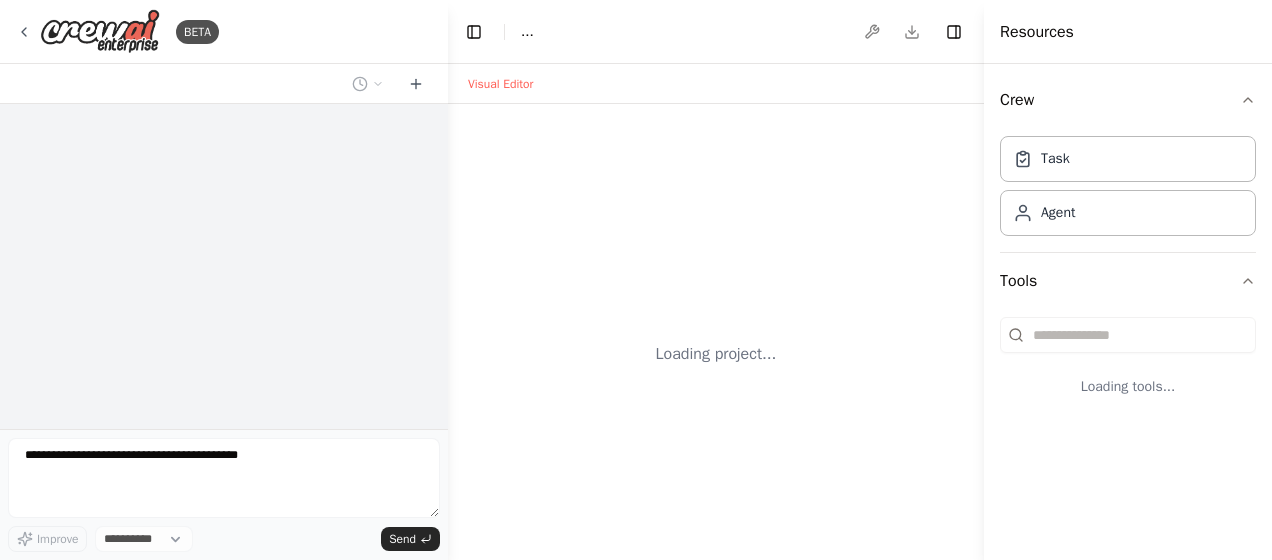 select on "****" 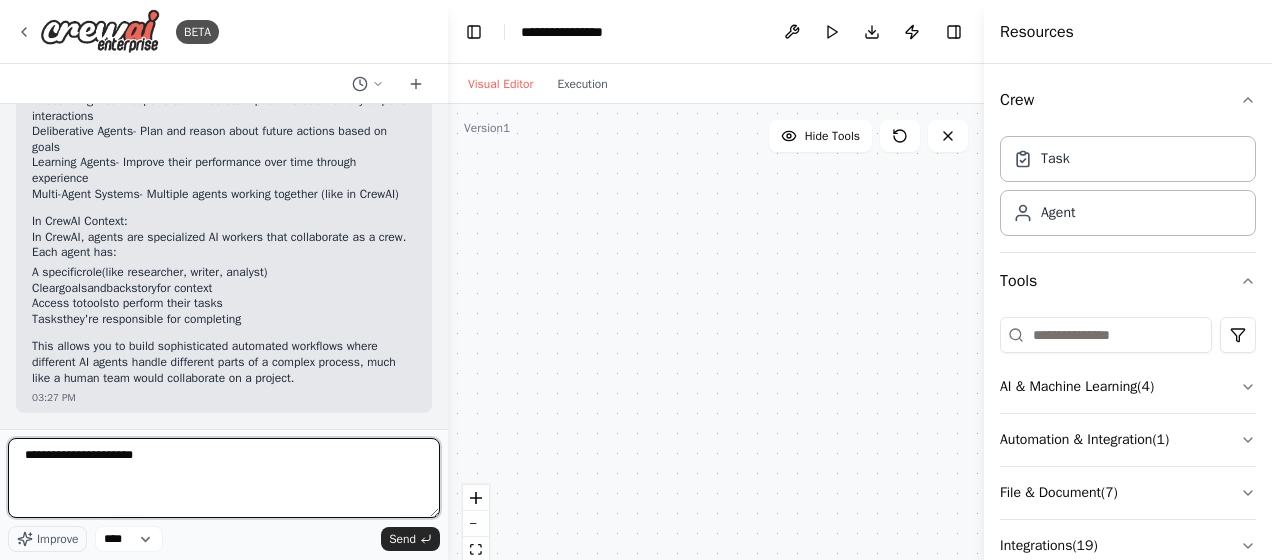 scroll, scrollTop: 456, scrollLeft: 0, axis: vertical 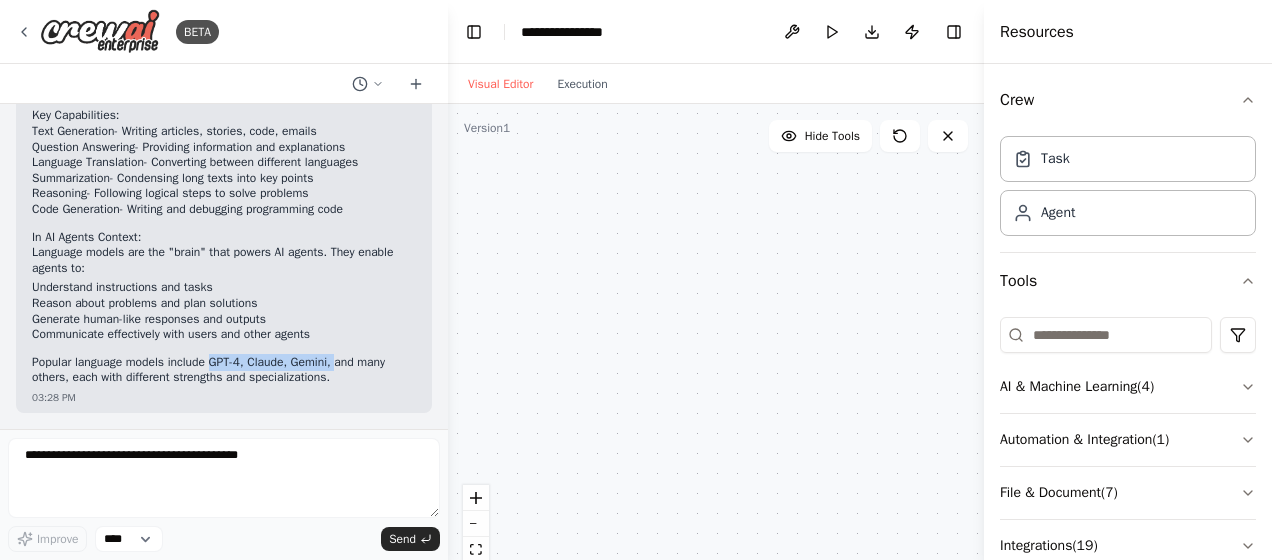 drag, startPoint x: 212, startPoint y: 360, endPoint x: 336, endPoint y: 358, distance: 124.01613 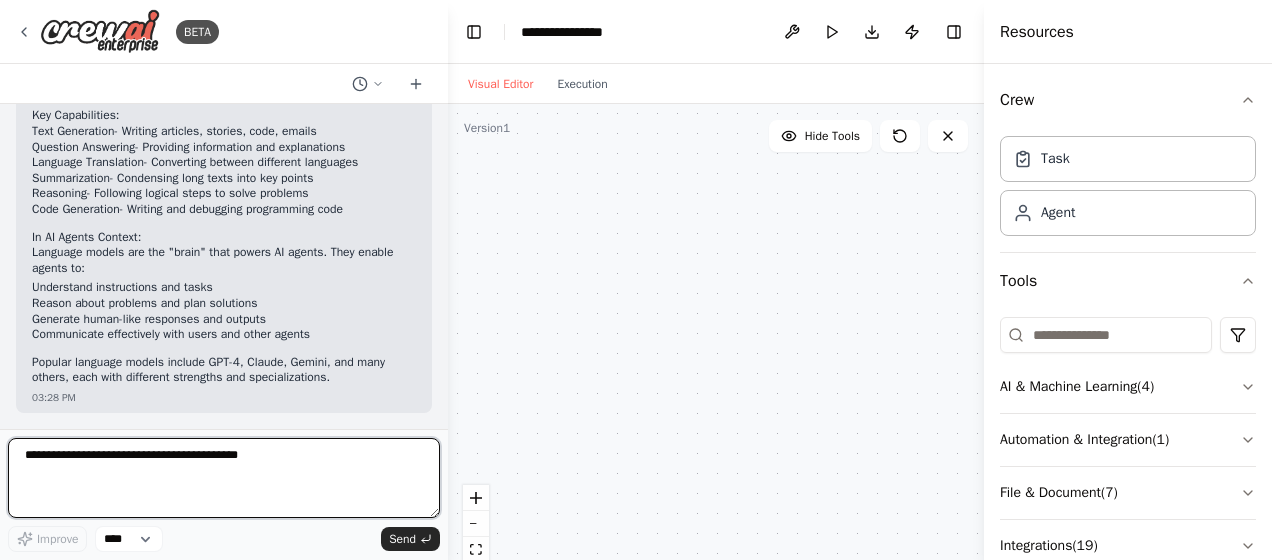 click at bounding box center (224, 478) 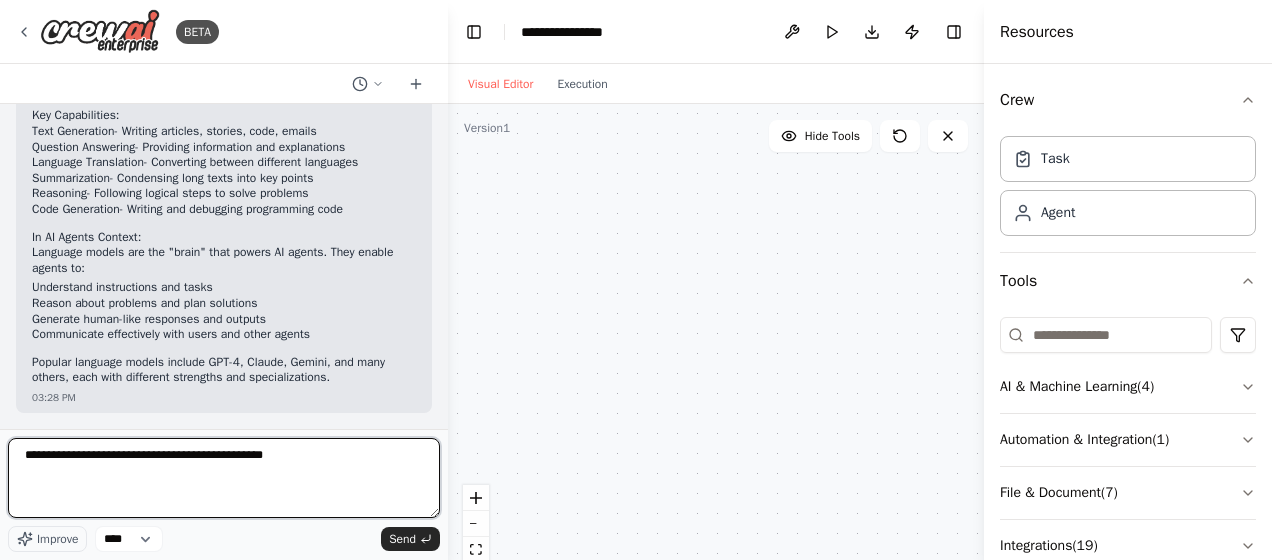 type on "**********" 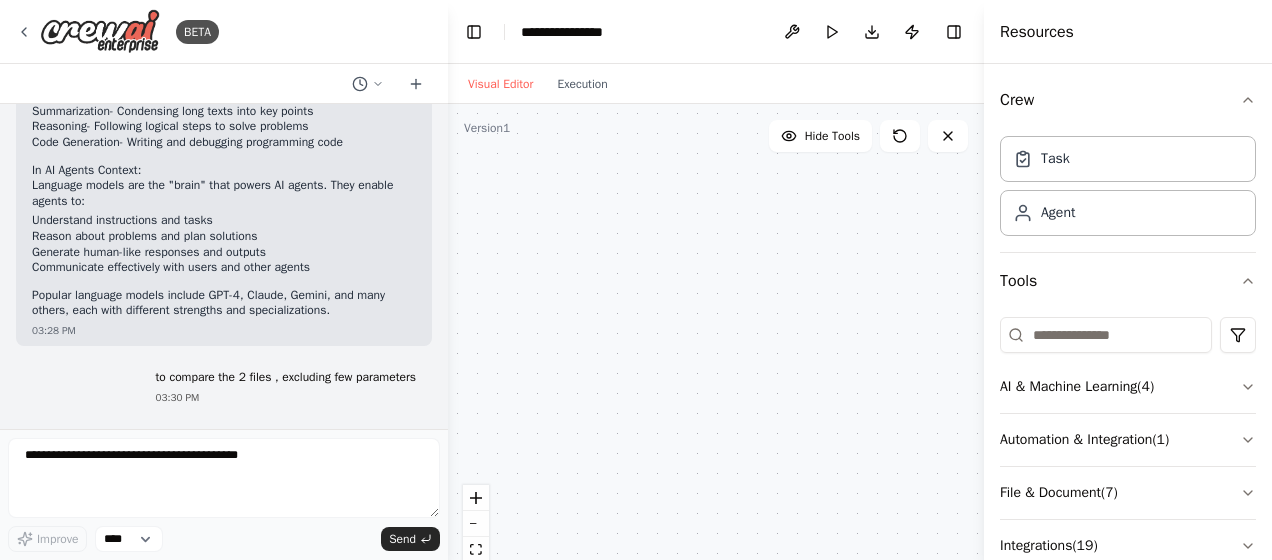 scroll, scrollTop: 1417, scrollLeft: 0, axis: vertical 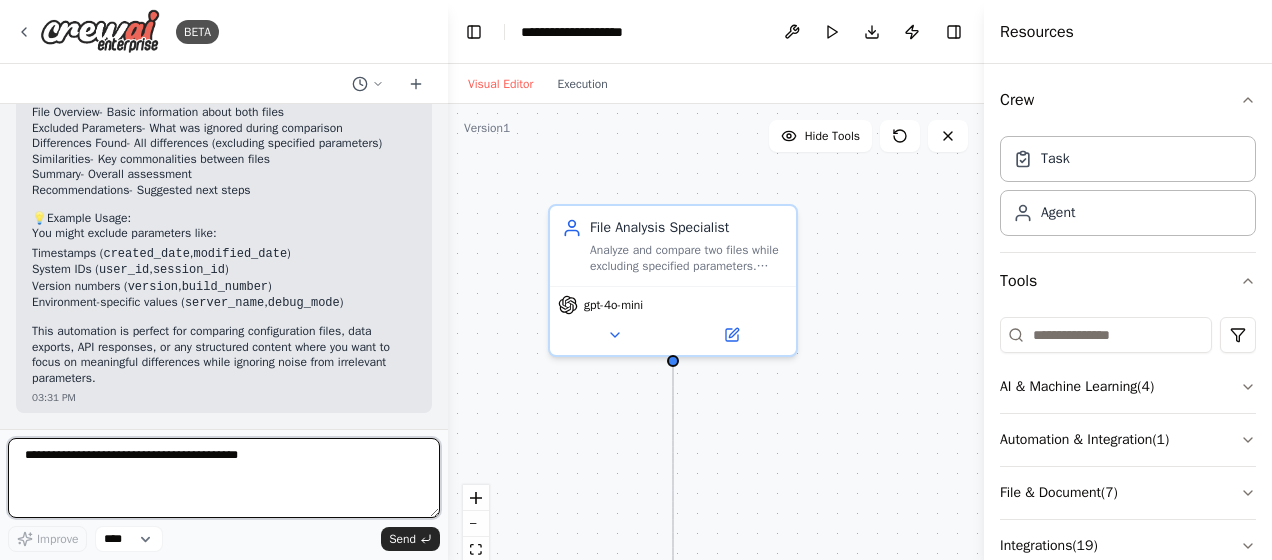 click at bounding box center (224, 478) 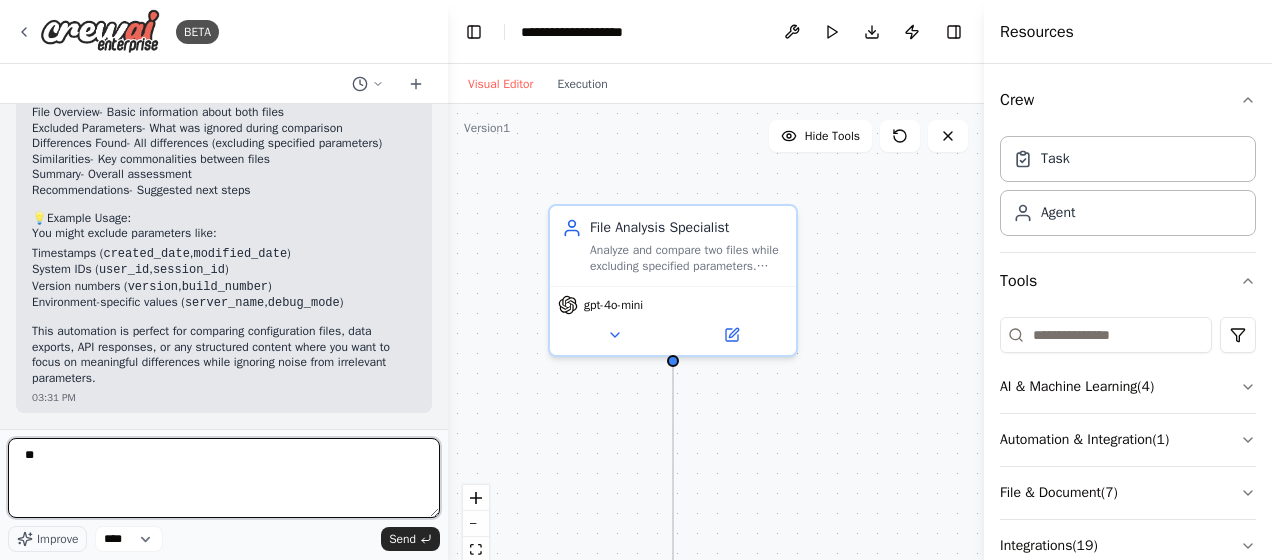 type on "*" 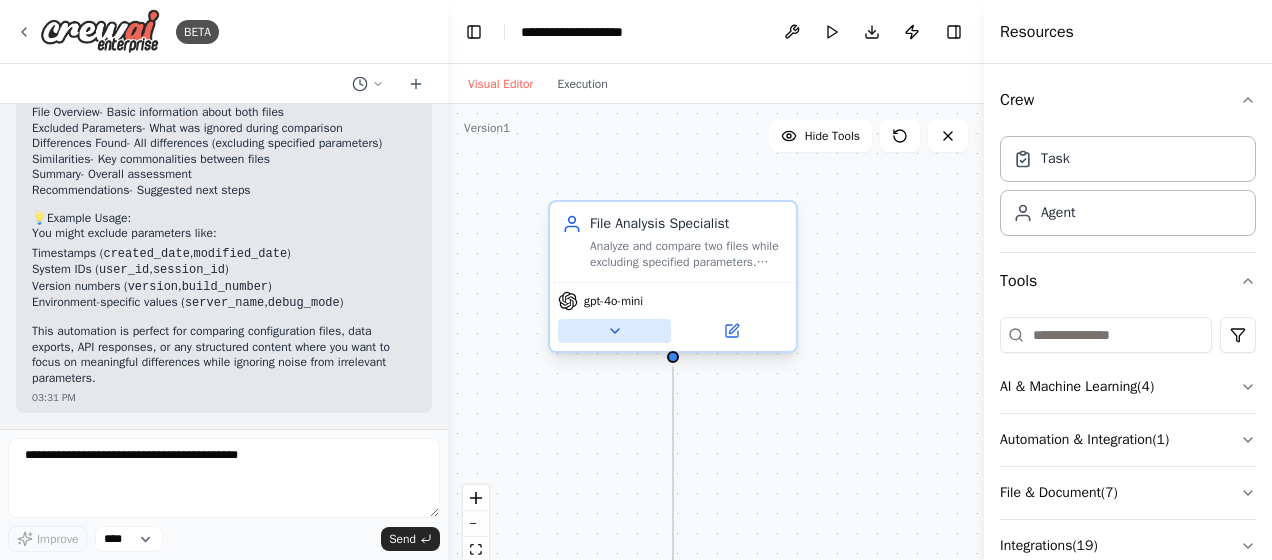 click 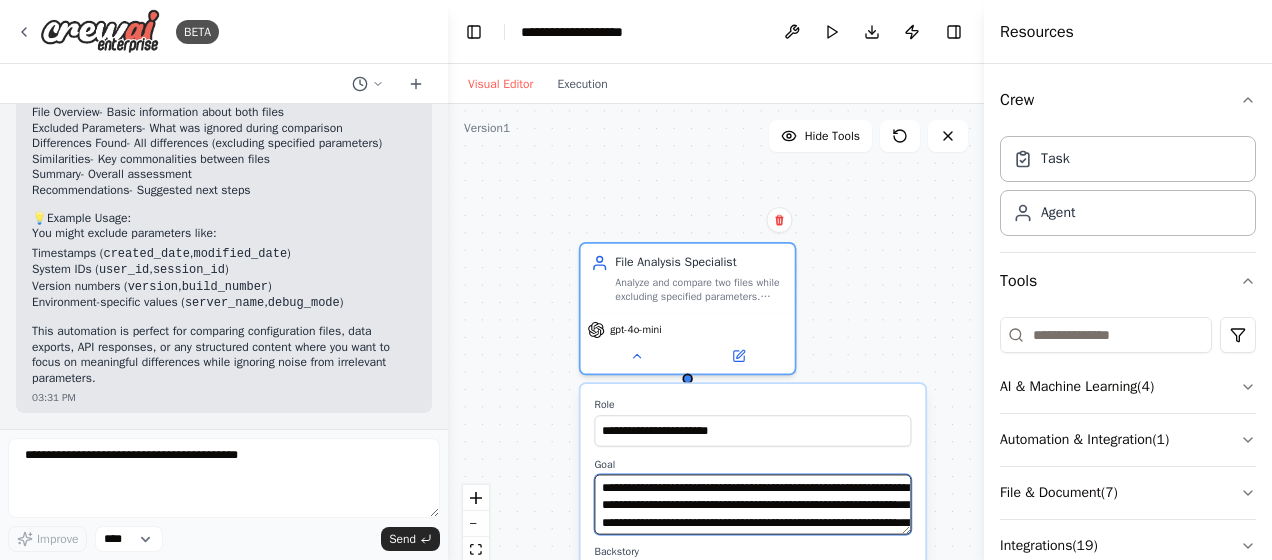 scroll, scrollTop: 40, scrollLeft: 0, axis: vertical 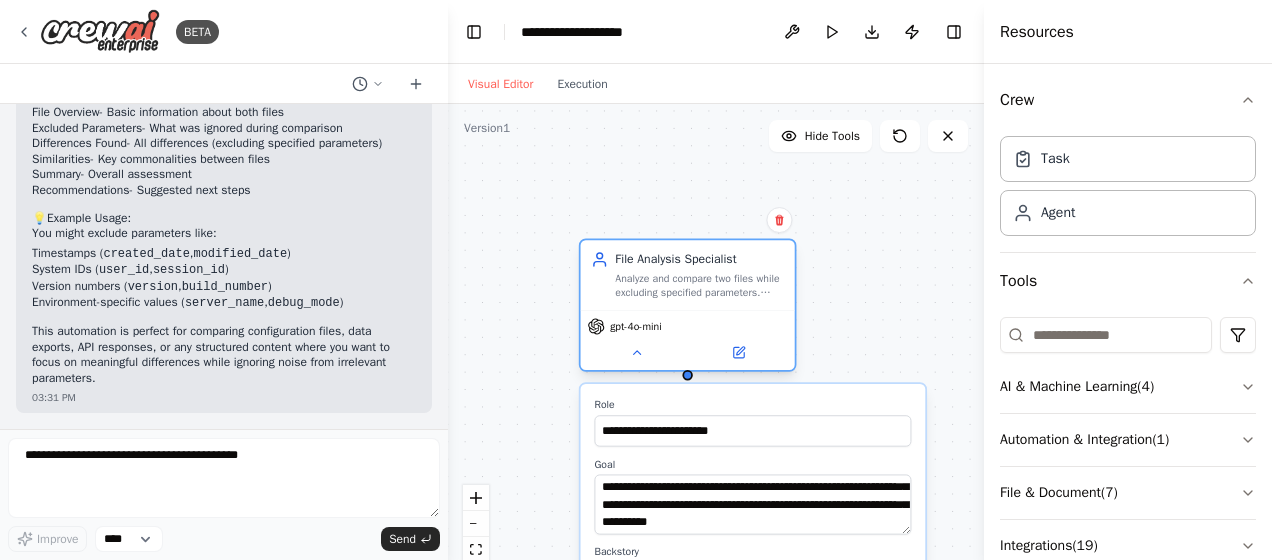 click on "Analyze and compare two files while excluding specified parameters. Provide detailed comparison results highlighting differences and similarities, while ignoring parameters specified by the user in {excluded_parameters}." at bounding box center (699, 286) 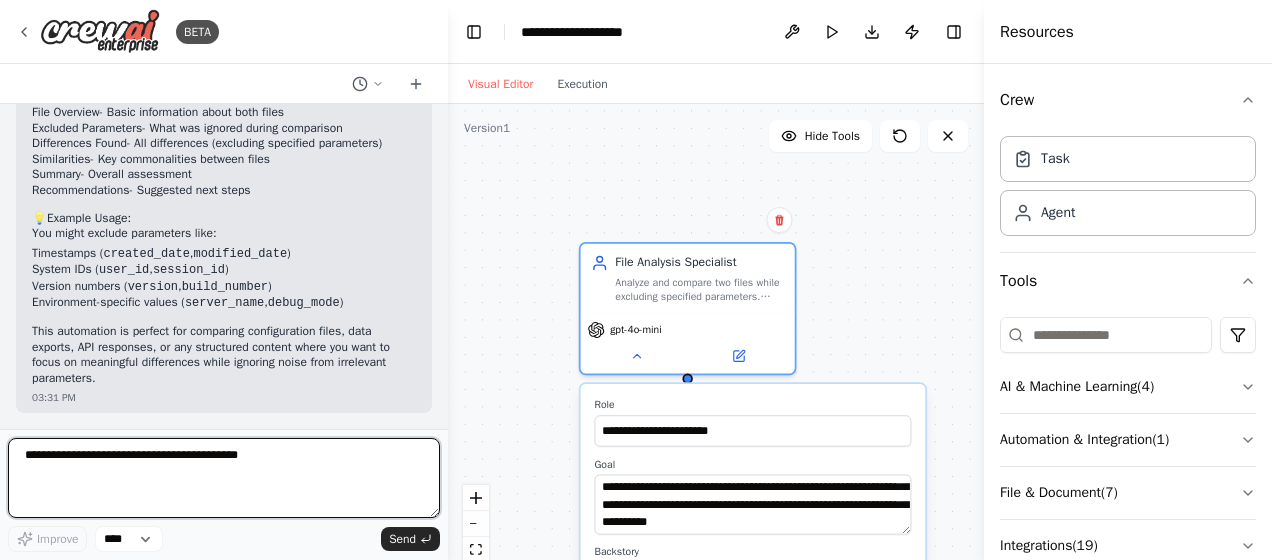 click at bounding box center [224, 478] 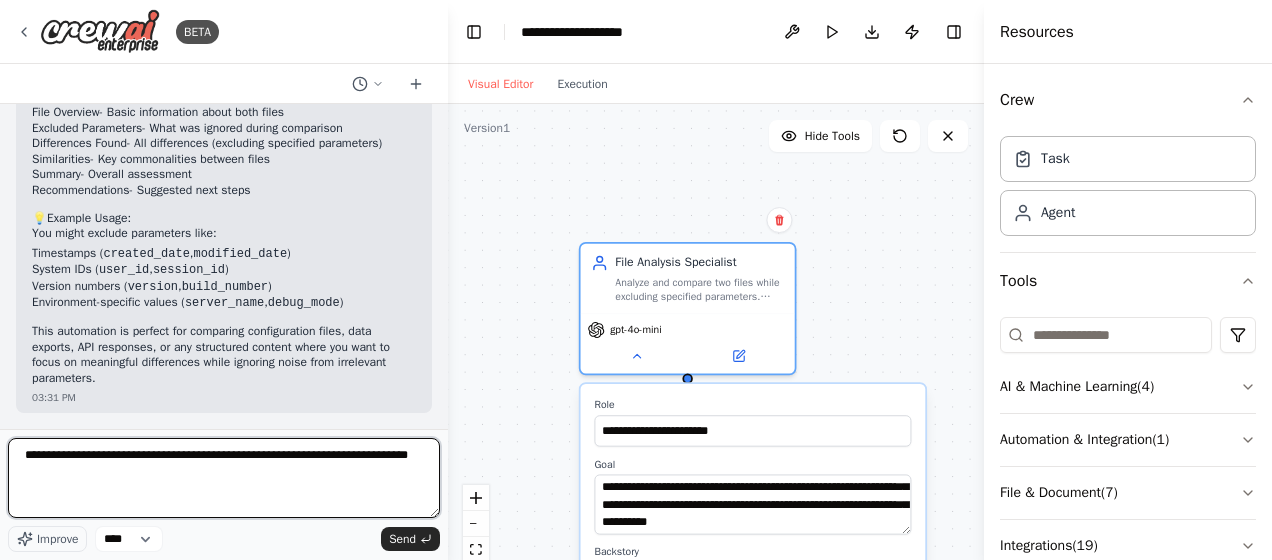 type on "**********" 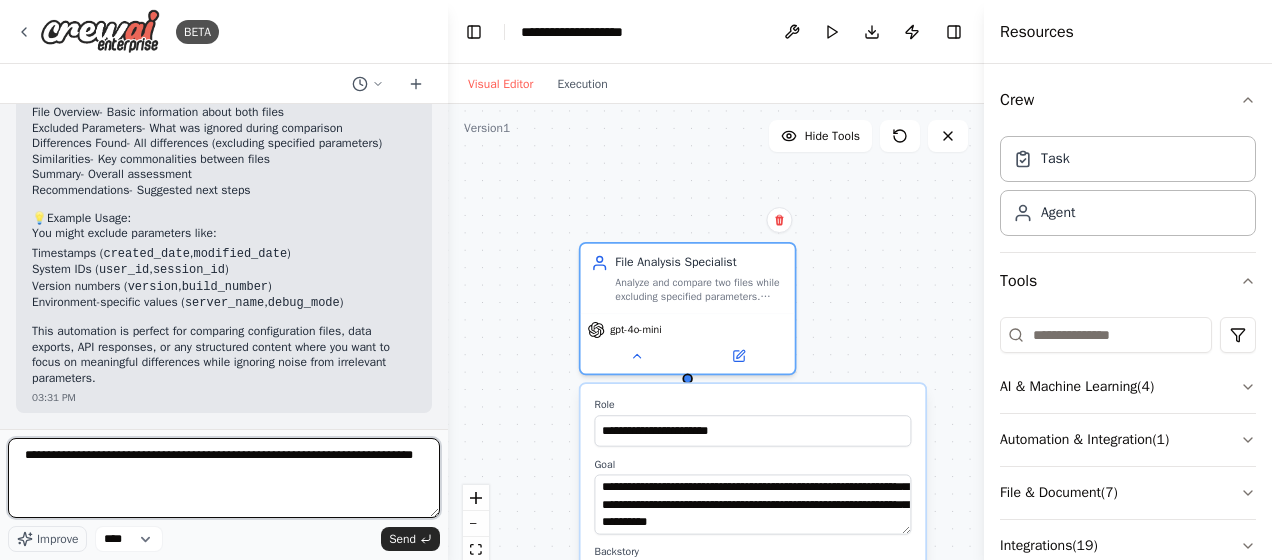 type 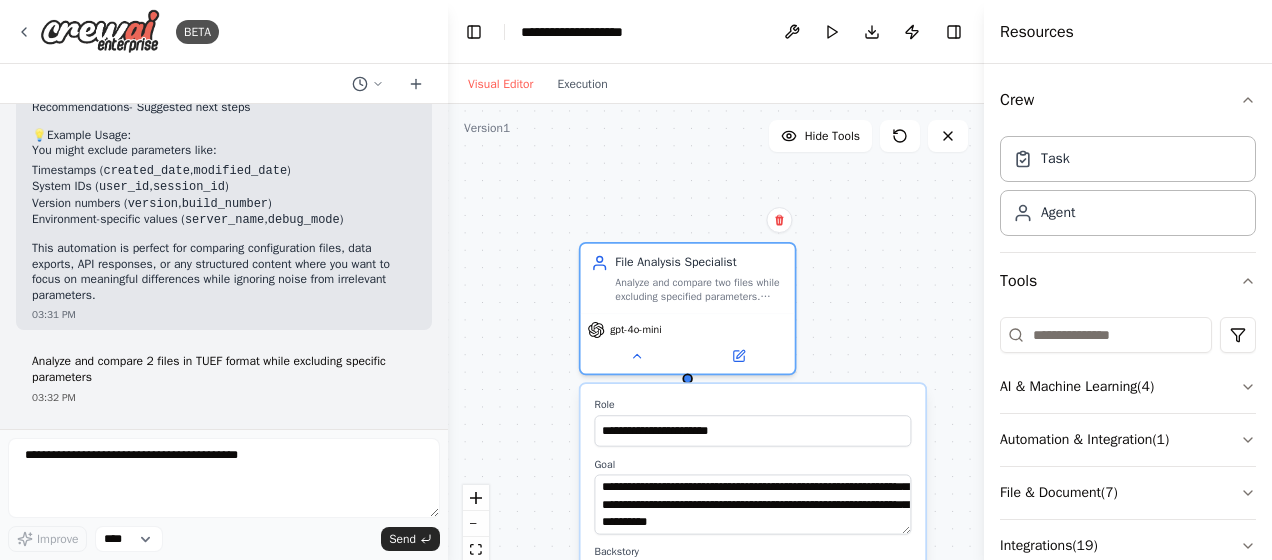 scroll, scrollTop: 3102, scrollLeft: 0, axis: vertical 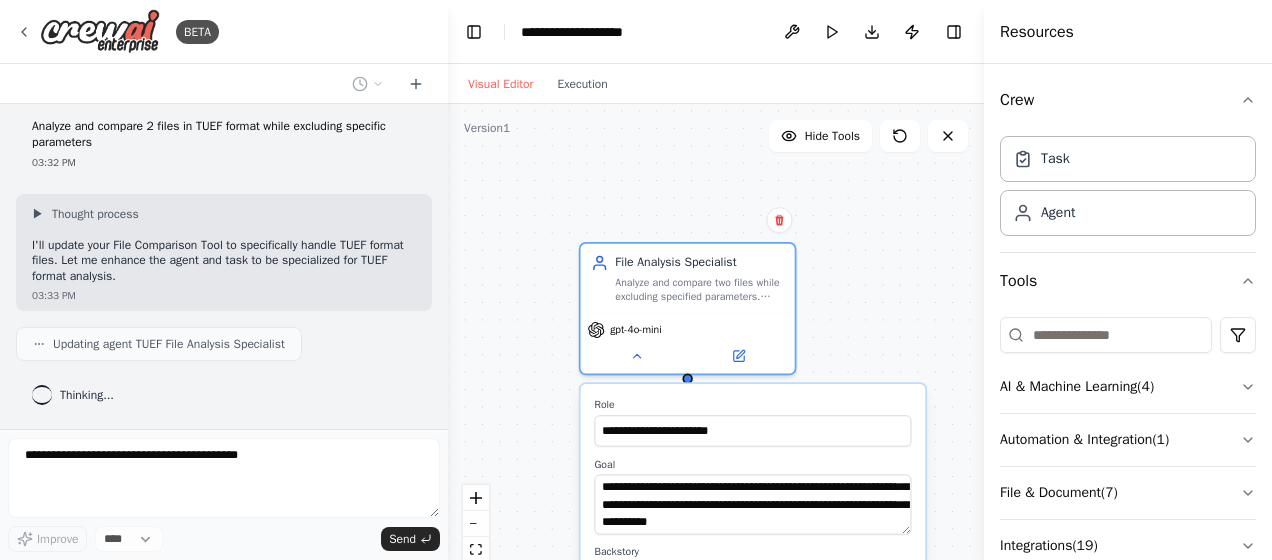 type on "**********" 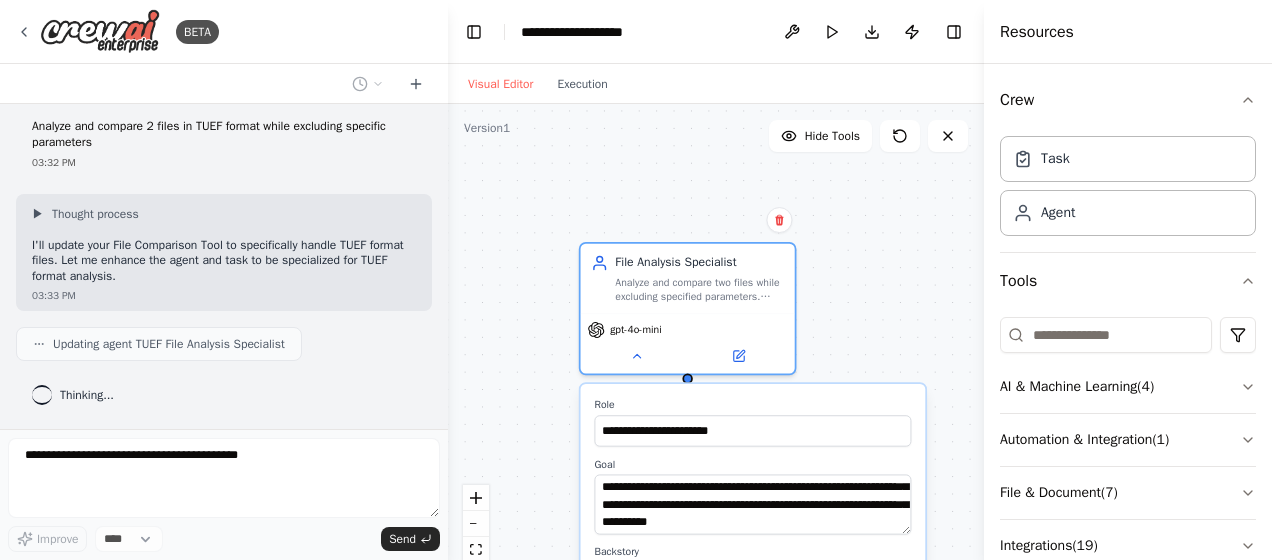 type on "**********" 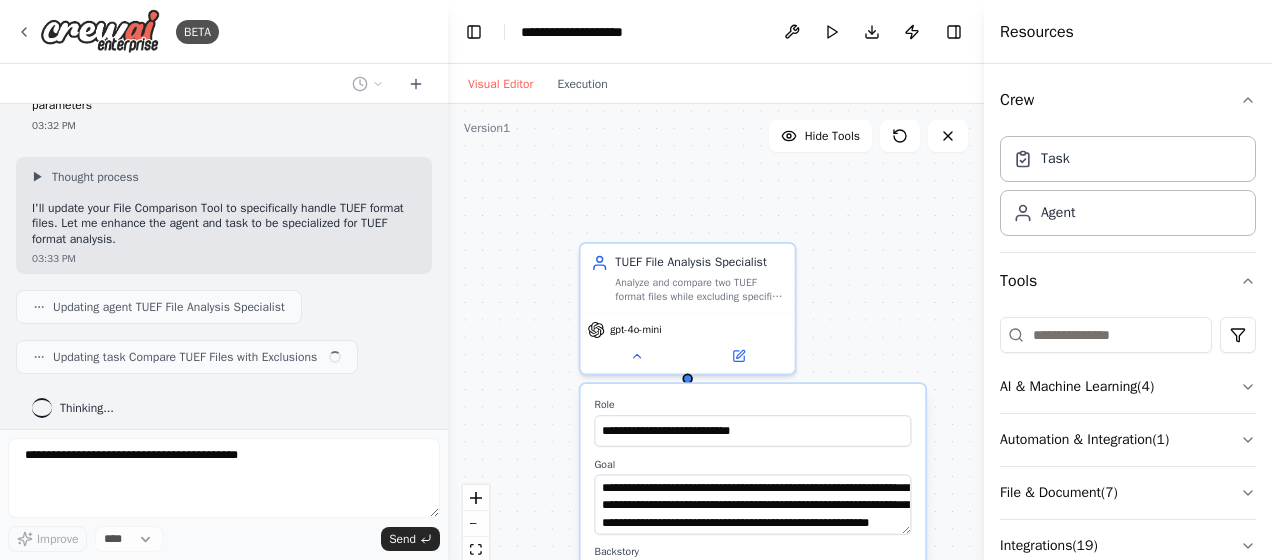 scroll, scrollTop: 3334, scrollLeft: 0, axis: vertical 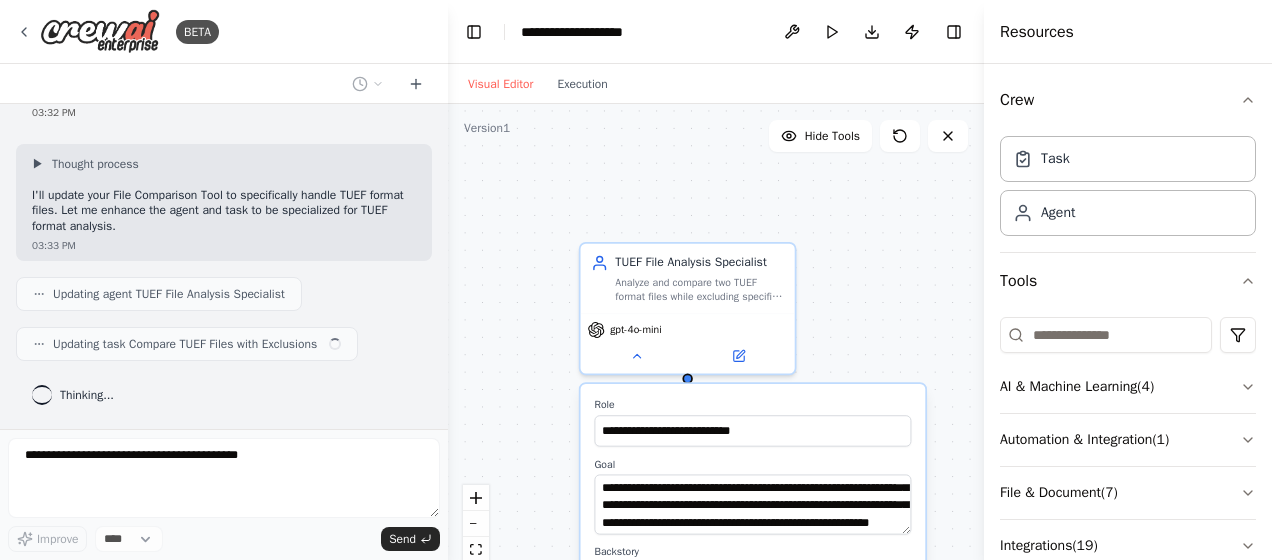 click on ".deletable-edge-delete-btn {
width: 20px;
height: 20px;
border: 0px solid #ffffff;
color: #6b7280;
background-color: #f8fafc;
cursor: pointer;
border-radius: 50%;
font-size: 12px;
padding: 3px;
display: flex;
align-items: center;
justify-content: center;
transition: all 0.2s cubic-bezier(0.4, 0, 0.2, 1);
box-shadow: 0 2px 4px rgba(0, 0, 0, 0.1);
}
.deletable-edge-delete-btn:hover {
background-color: #ef4444;
color: #ffffff;
border-color: #dc2626;
transform: scale(1.1);
box-shadow: 0 4px 12px rgba(239, 68, 68, 0.4);
}
.deletable-edge-delete-btn:active {
transform: scale(0.95);
box-shadow: 0 2px 4px rgba(239, 68, 68, 0.3);
}
TUEF File Analysis Specialist gpt-4o-mini Role Goal Backstory Model" at bounding box center (716, 354) 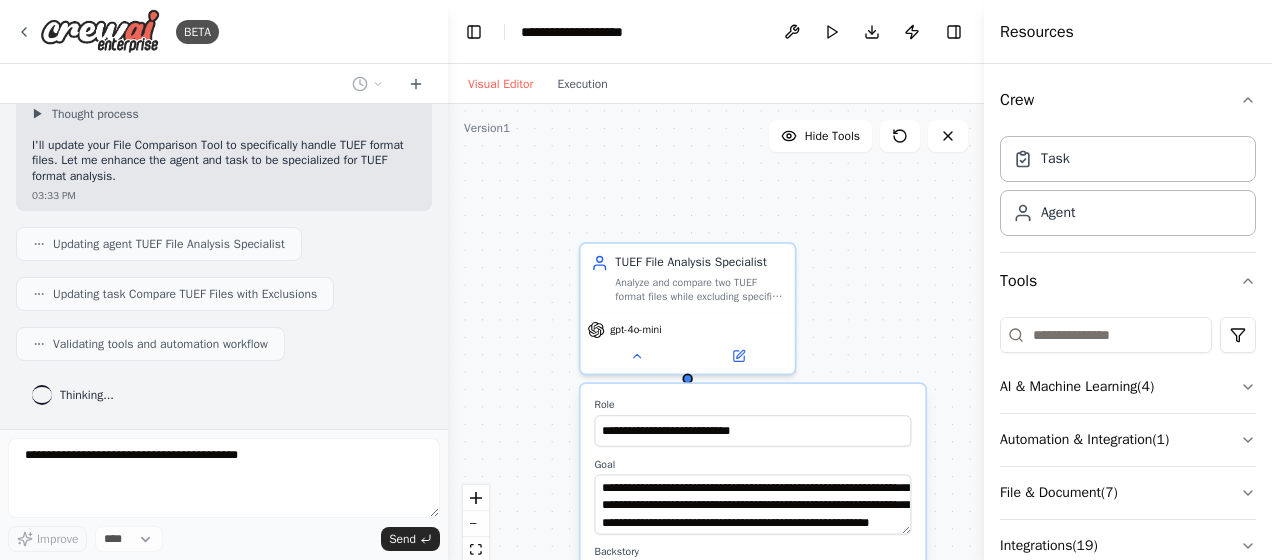 scroll, scrollTop: 3433, scrollLeft: 0, axis: vertical 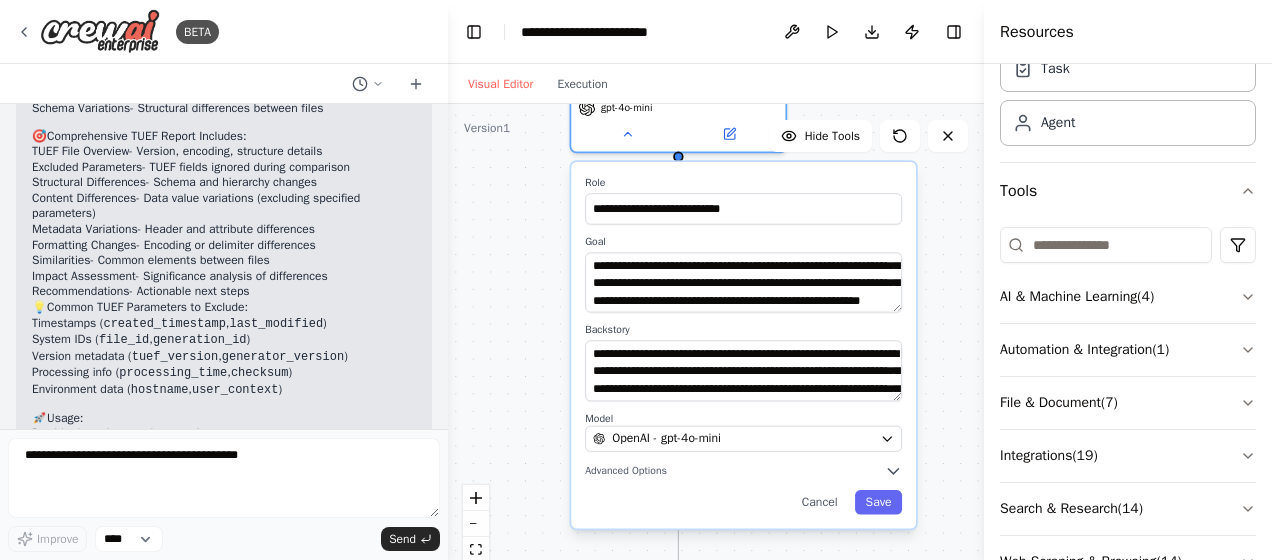 drag, startPoint x: 706, startPoint y: 540, endPoint x: 708, endPoint y: 323, distance: 217.00922 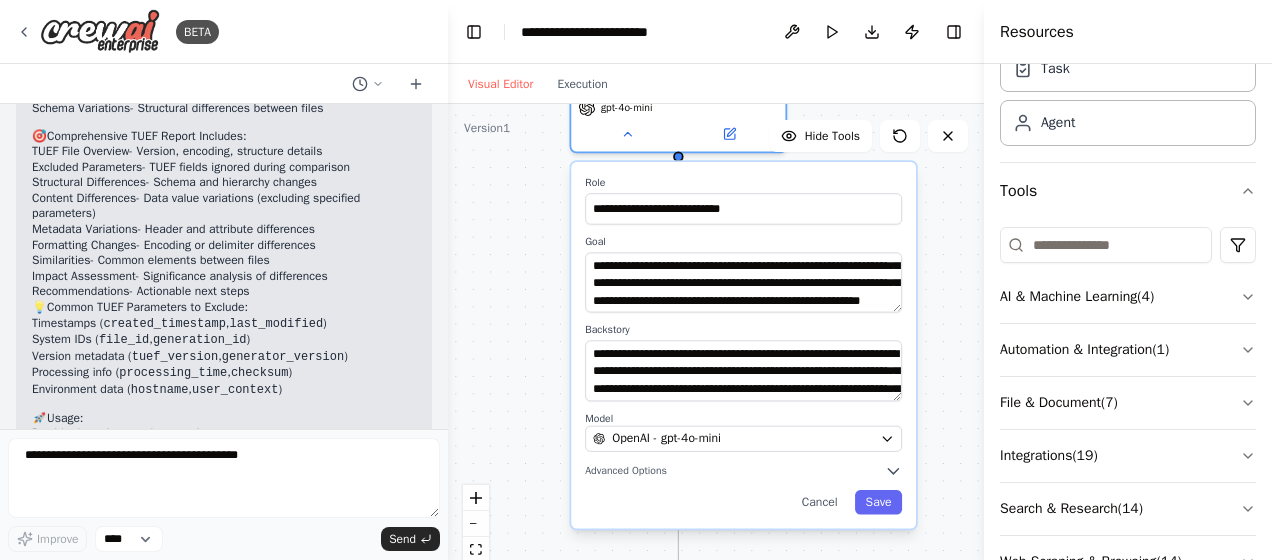 click on "Backstory" at bounding box center [743, 330] 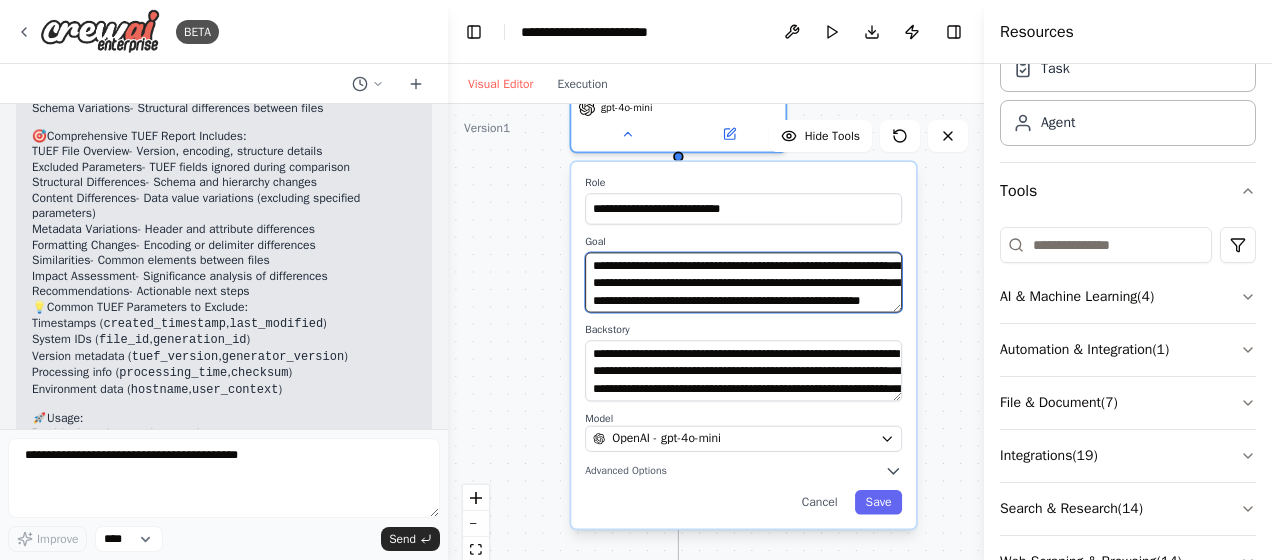 click on "**********" at bounding box center (743, 282) 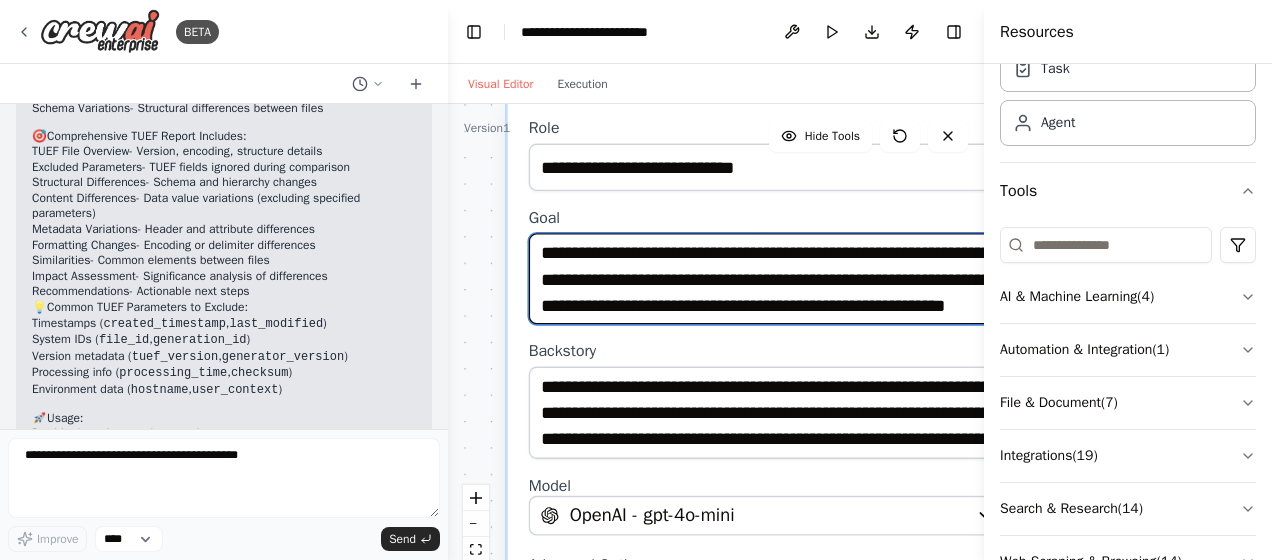 click on "**********" at bounding box center [769, 278] 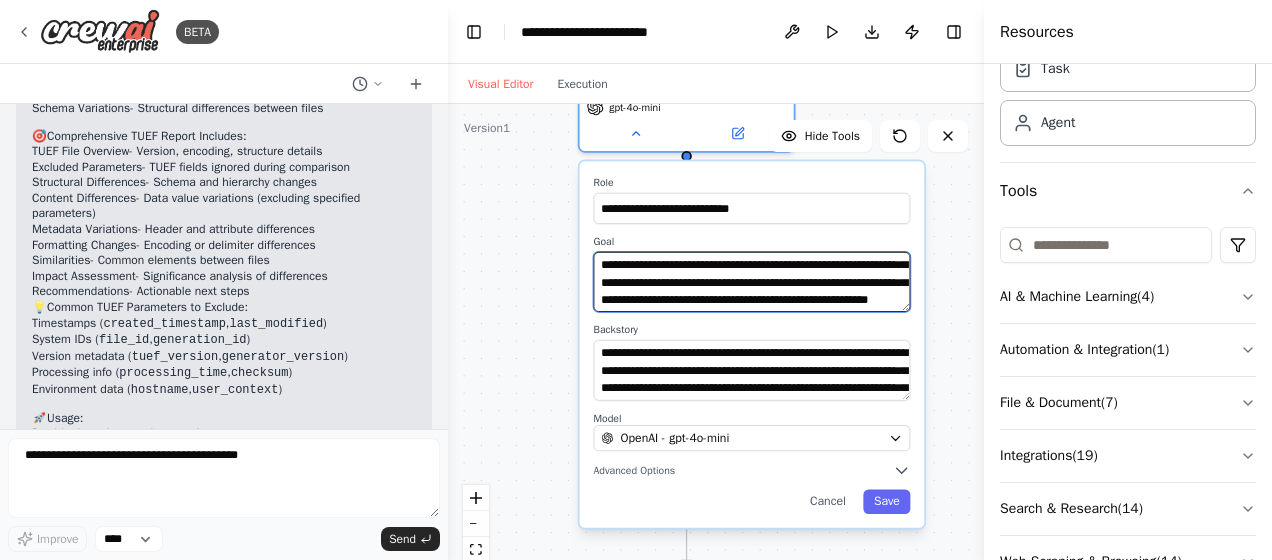 scroll, scrollTop: 0, scrollLeft: 0, axis: both 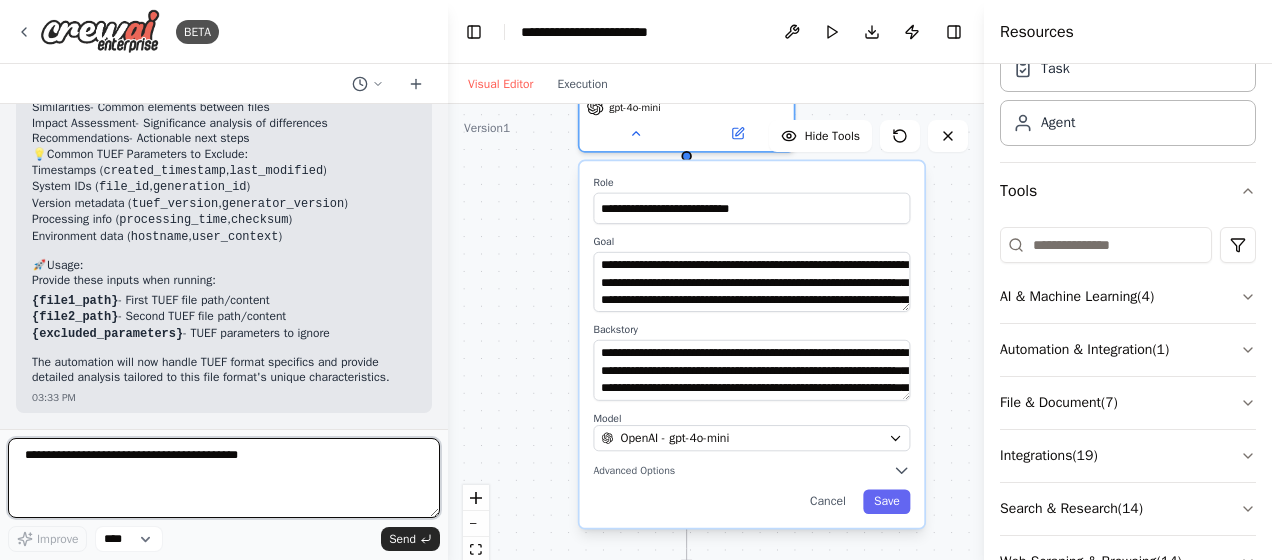 click at bounding box center [224, 478] 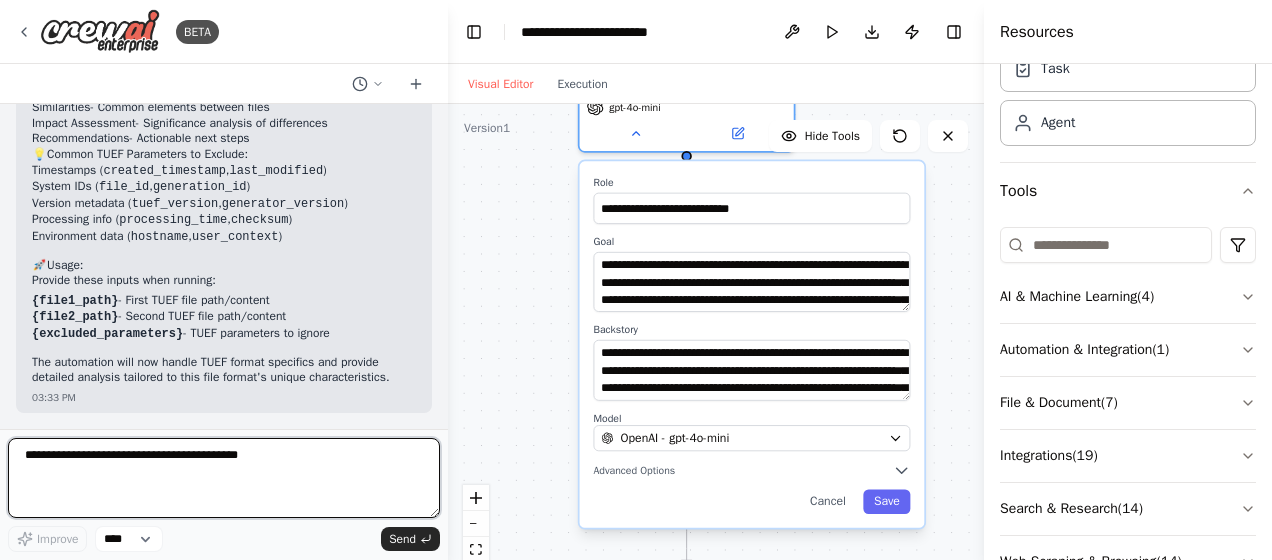 type on "*" 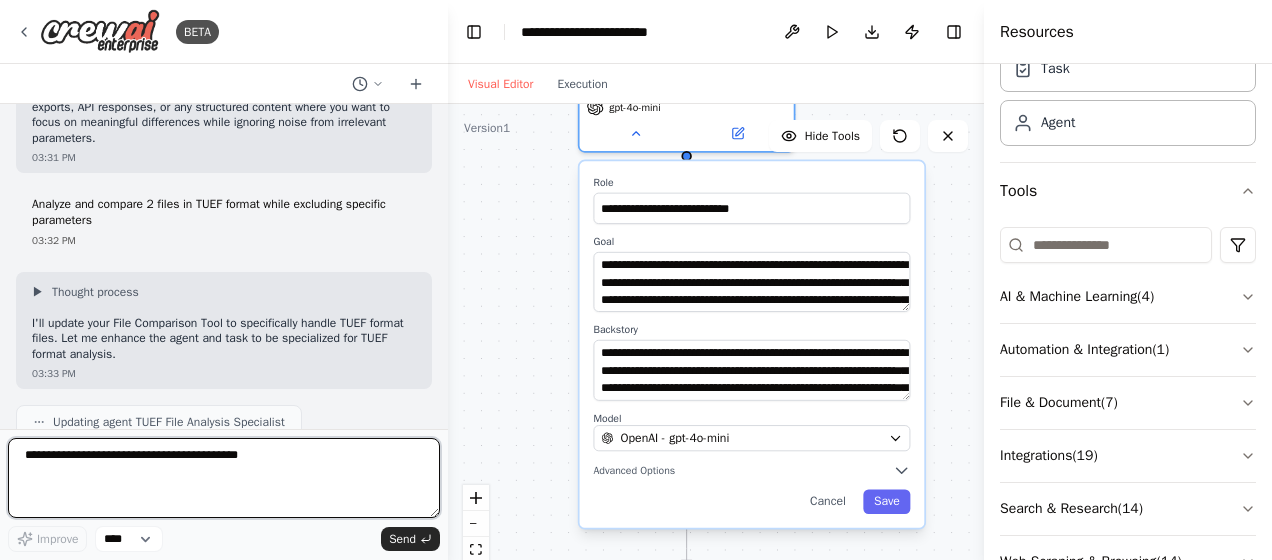 scroll, scrollTop: 3070, scrollLeft: 0, axis: vertical 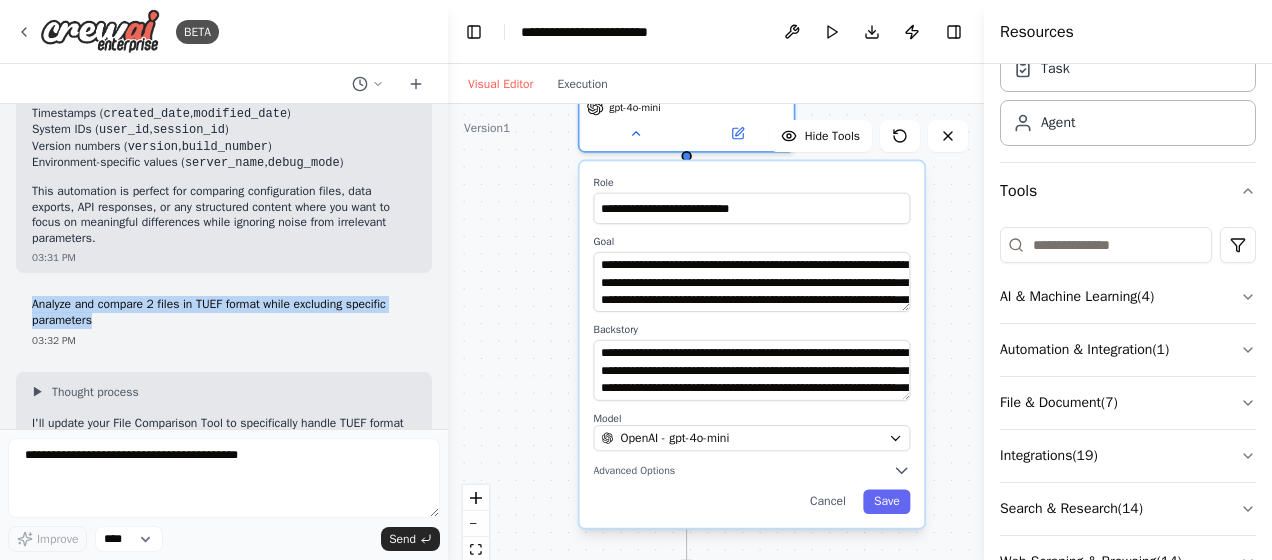 drag, startPoint x: 100, startPoint y: 359, endPoint x: 28, endPoint y: 338, distance: 75 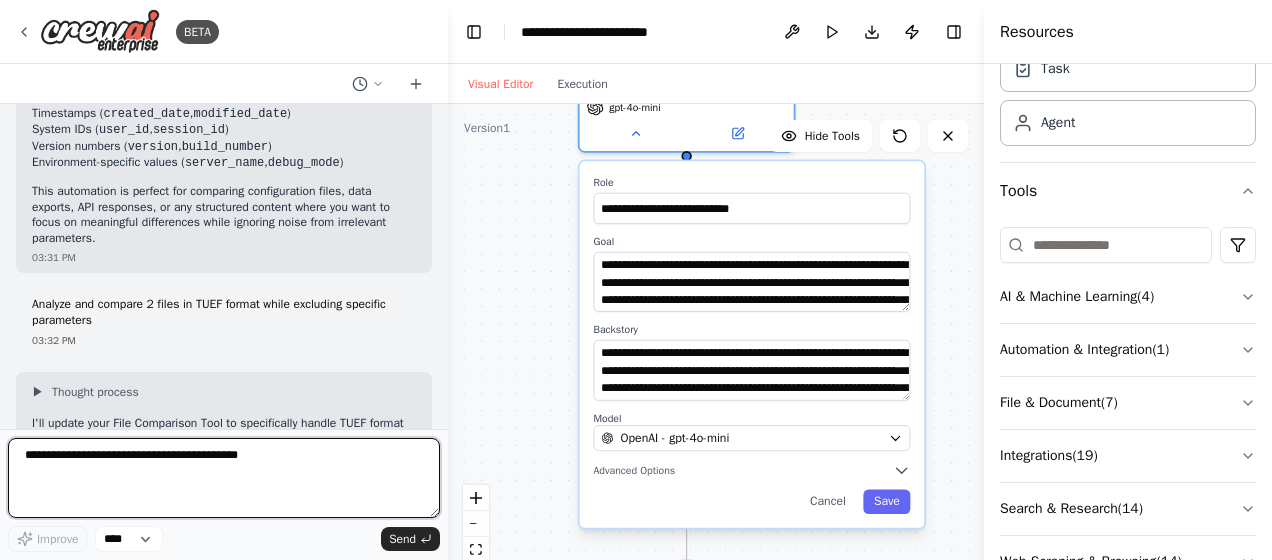 click at bounding box center [224, 478] 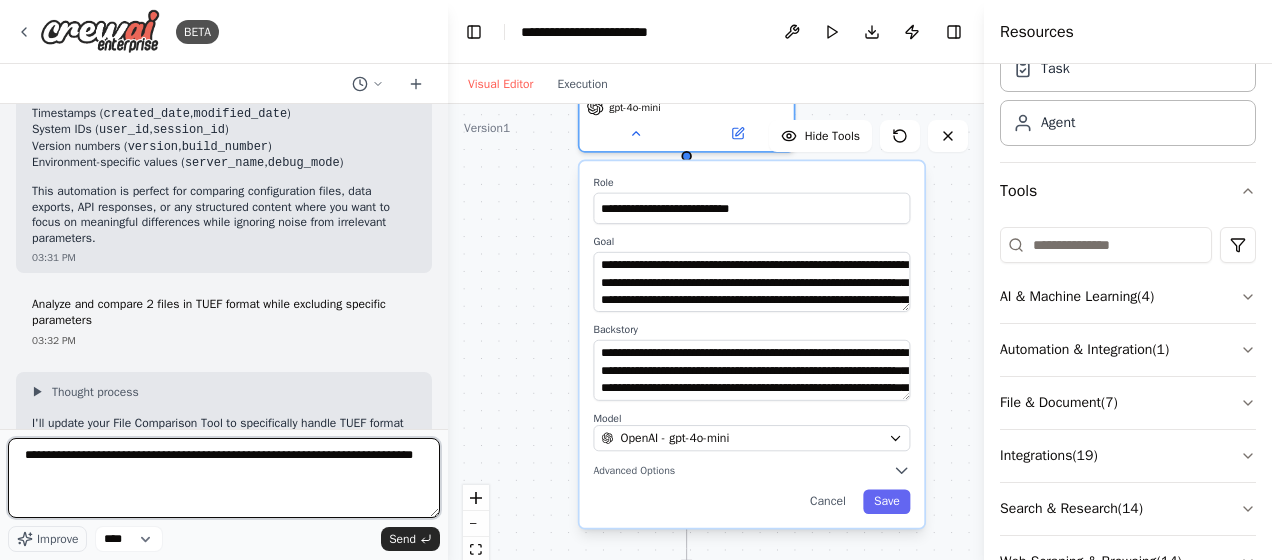 click on "**********" at bounding box center [224, 478] 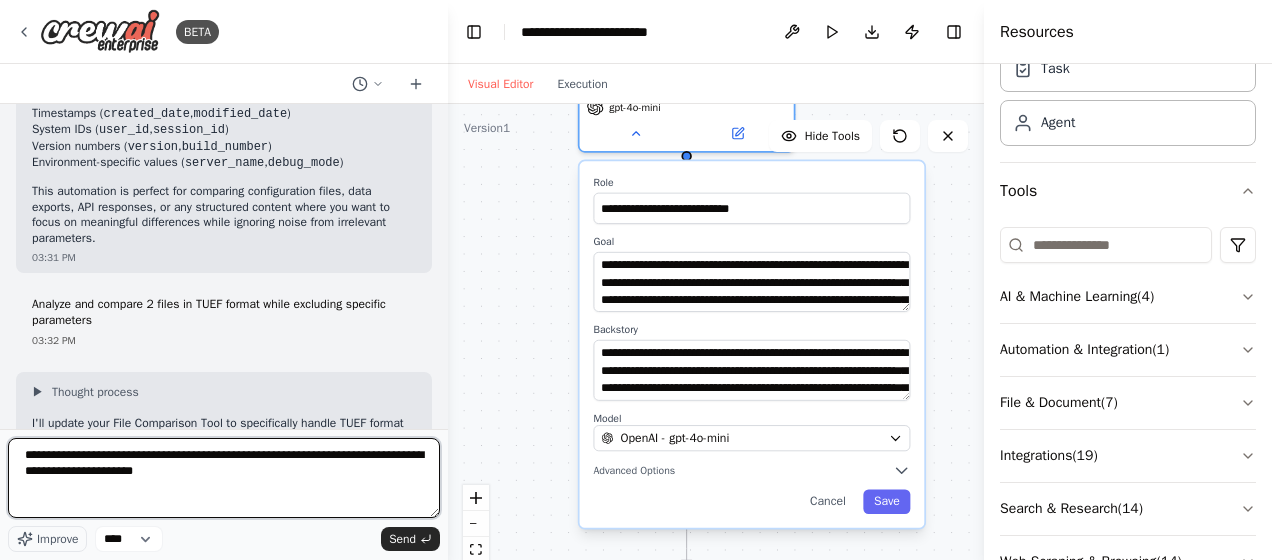 type on "**********" 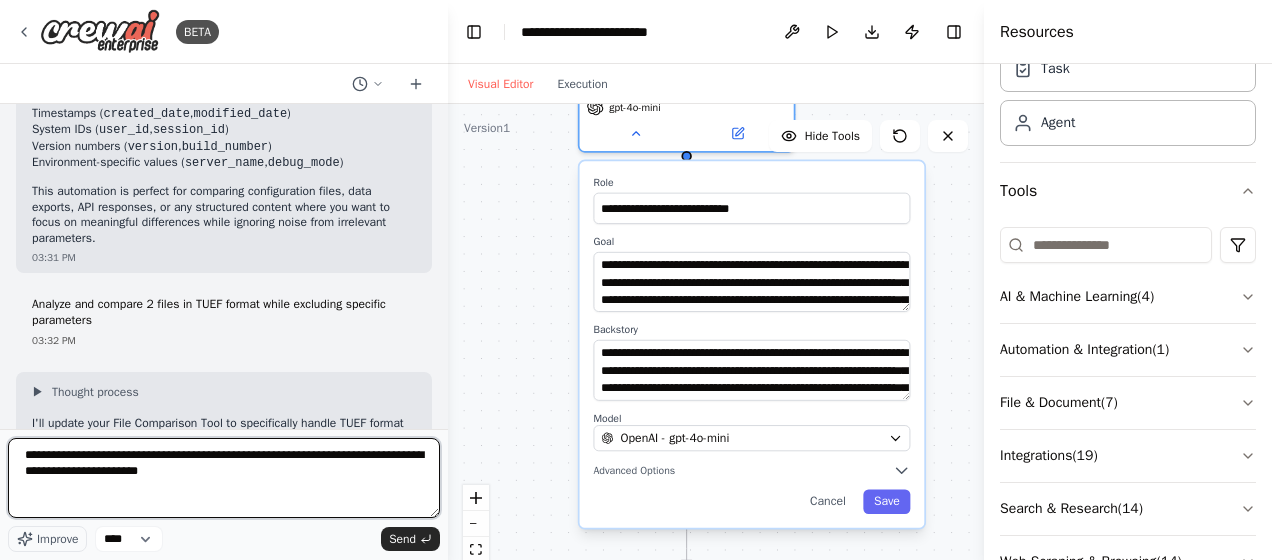 click on "**********" at bounding box center (224, 478) 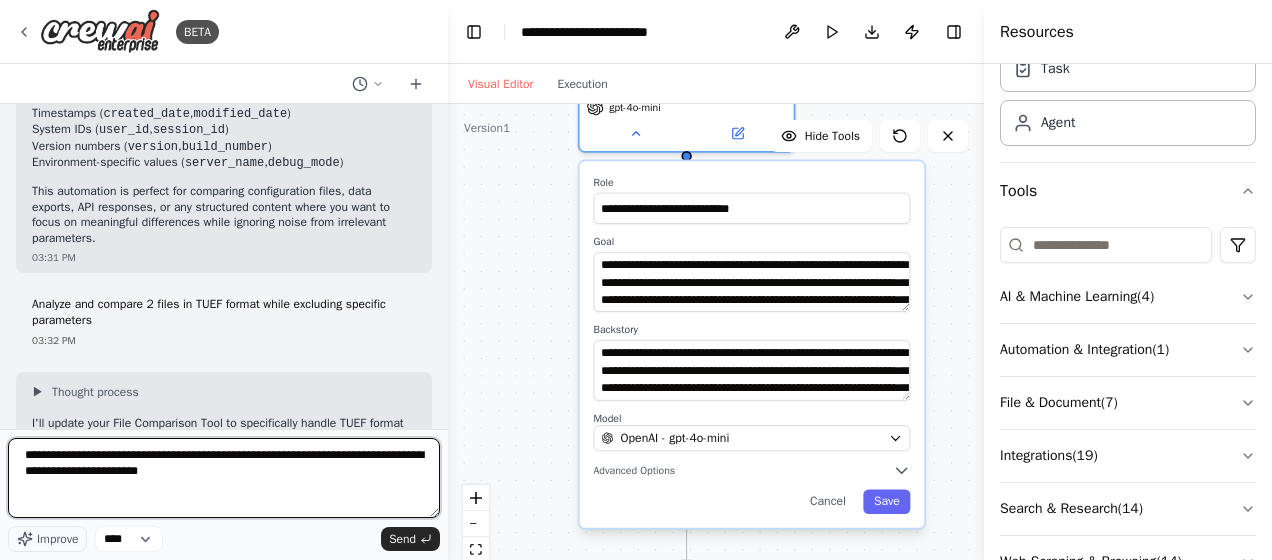 type 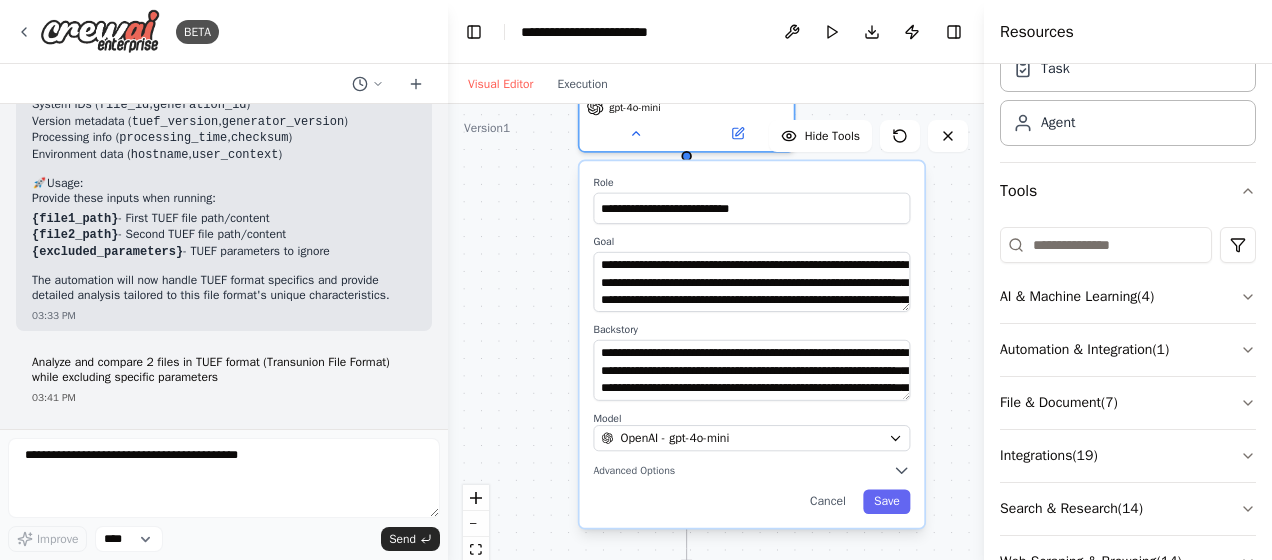 scroll, scrollTop: 4304, scrollLeft: 0, axis: vertical 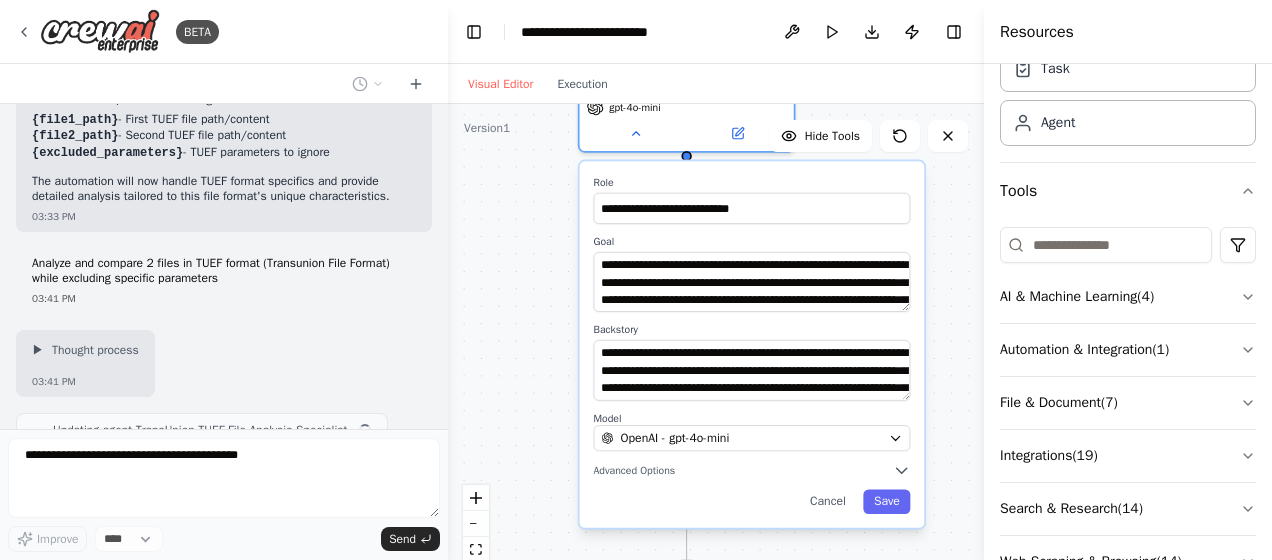 type on "**********" 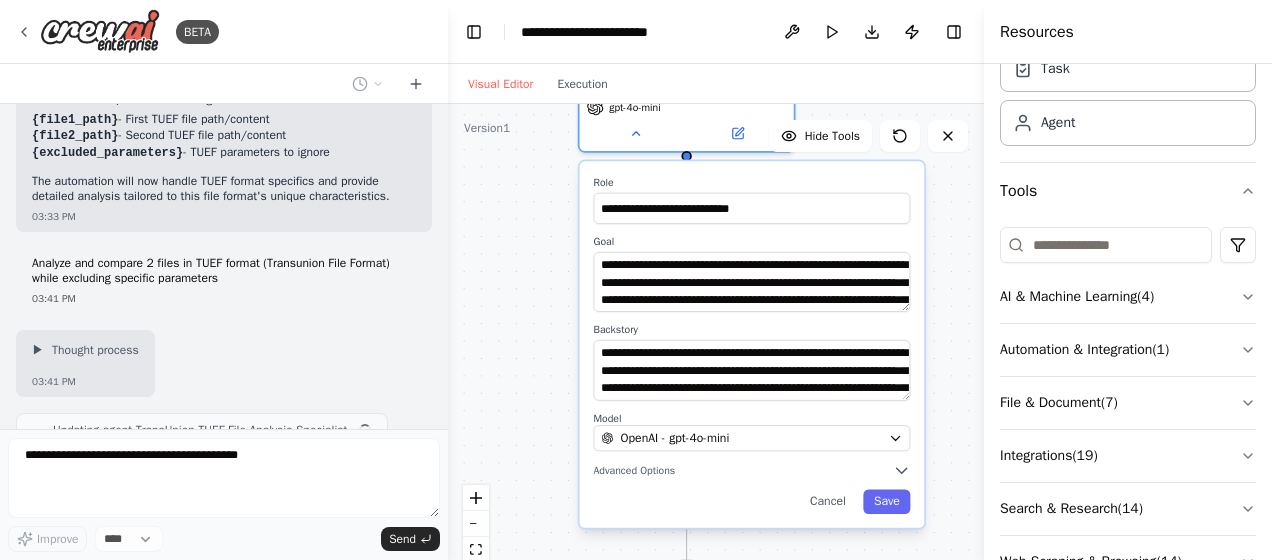 type on "**********" 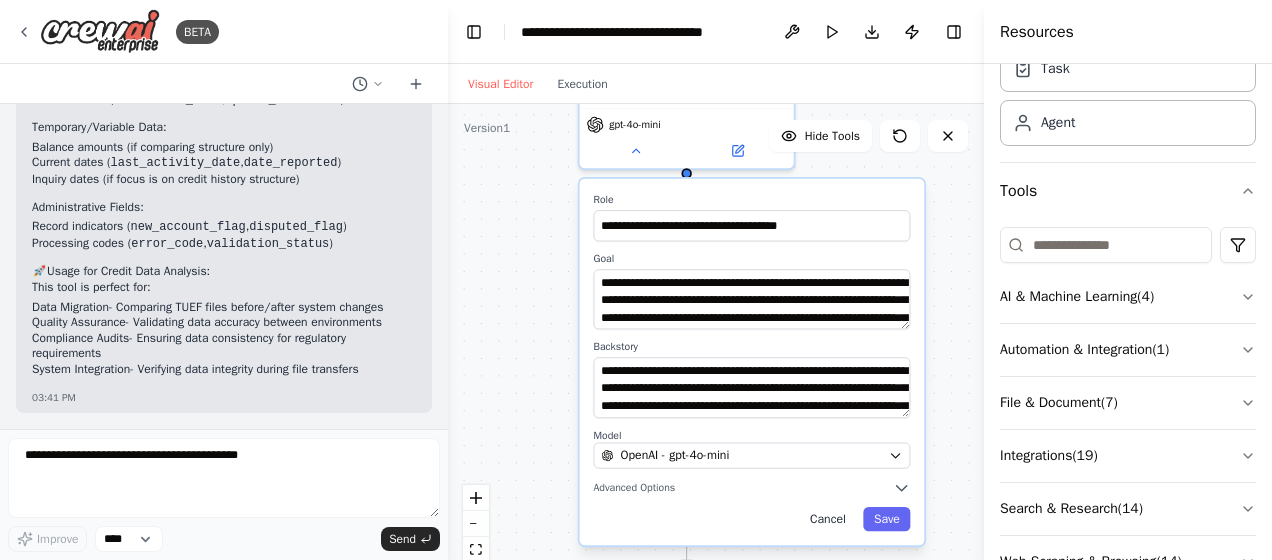 click on "Cancel" at bounding box center (828, 519) 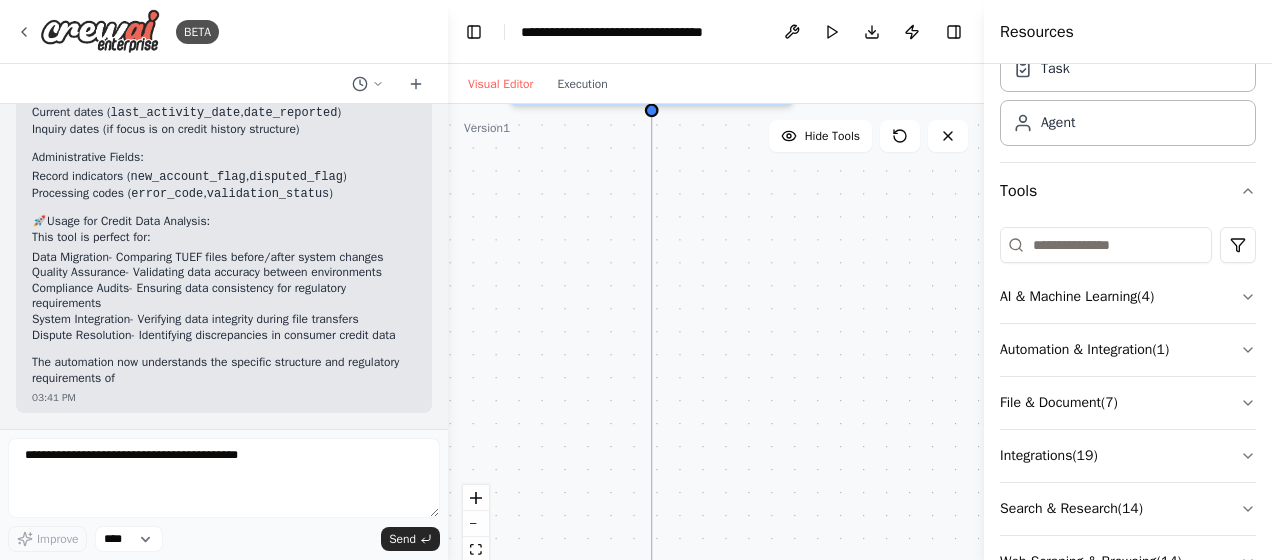 scroll, scrollTop: 5785, scrollLeft: 0, axis: vertical 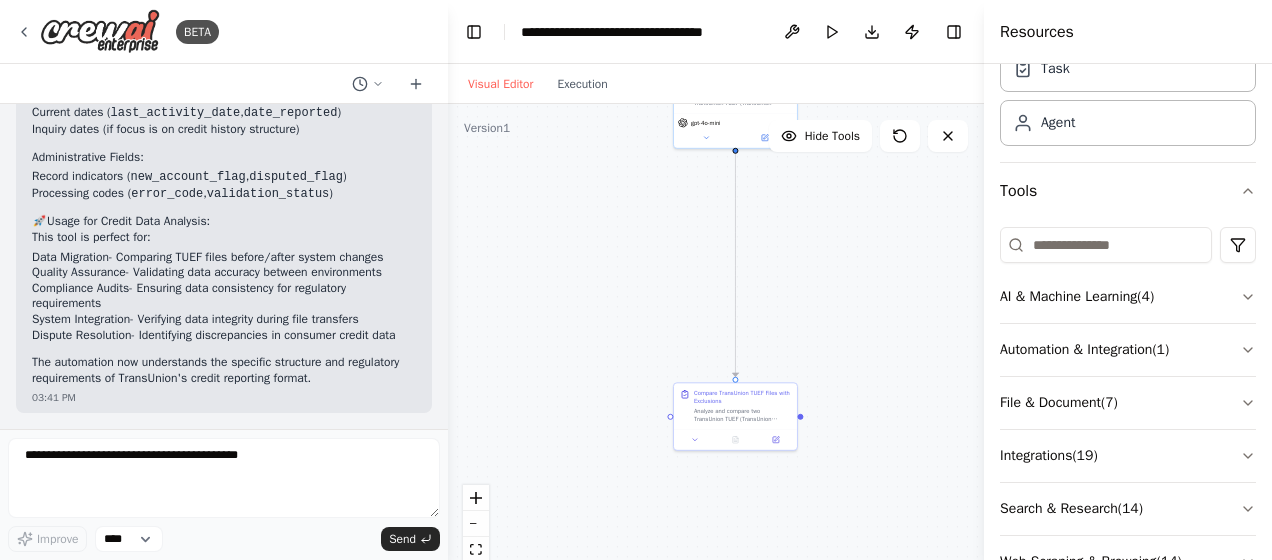 drag, startPoint x: 817, startPoint y: 401, endPoint x: 817, endPoint y: 300, distance: 101 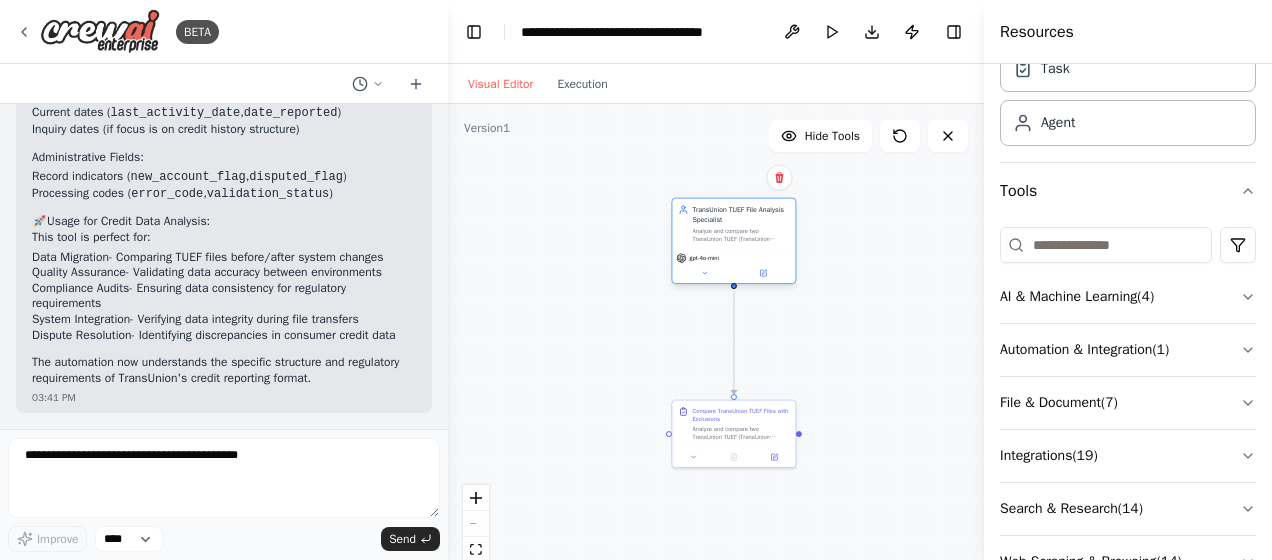 drag, startPoint x: 709, startPoint y: 121, endPoint x: 706, endPoint y: 262, distance: 141.0319 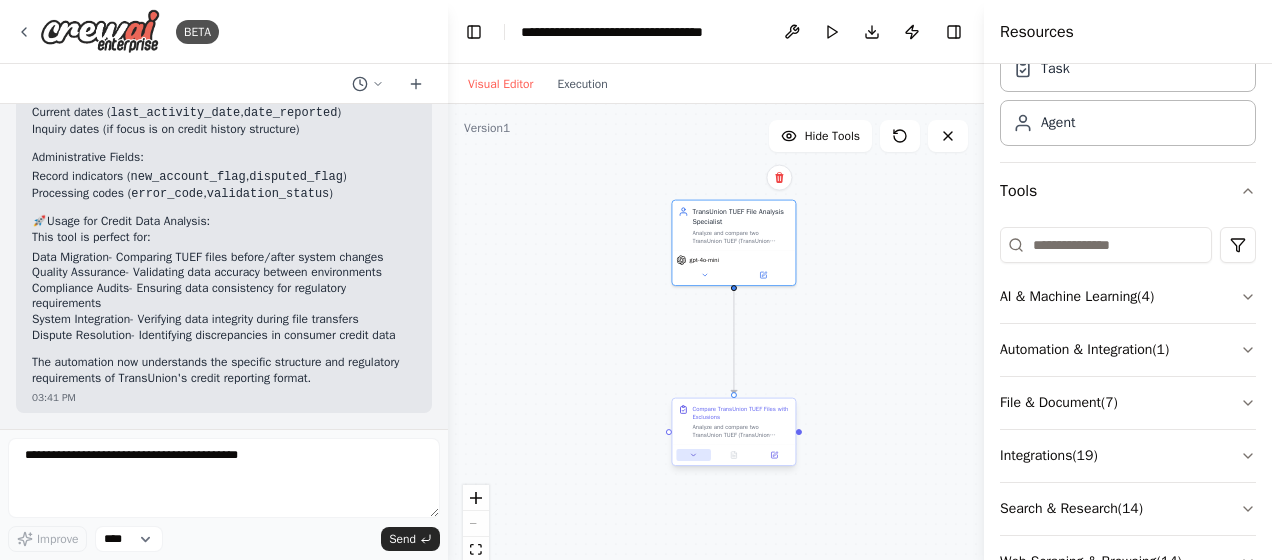 click 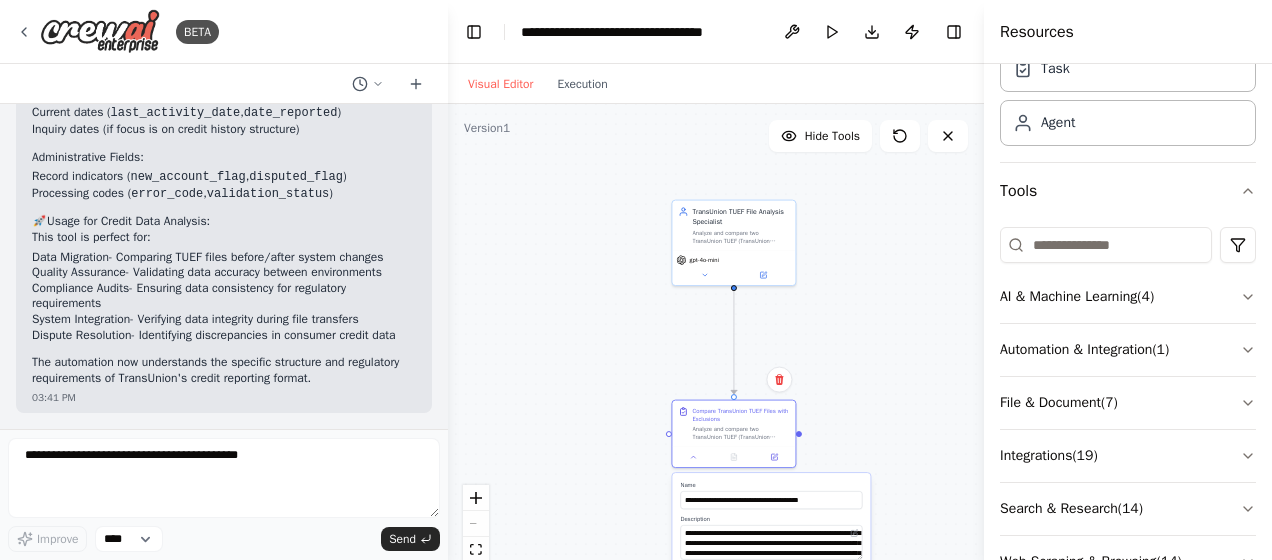 scroll, scrollTop: 5785, scrollLeft: 0, axis: vertical 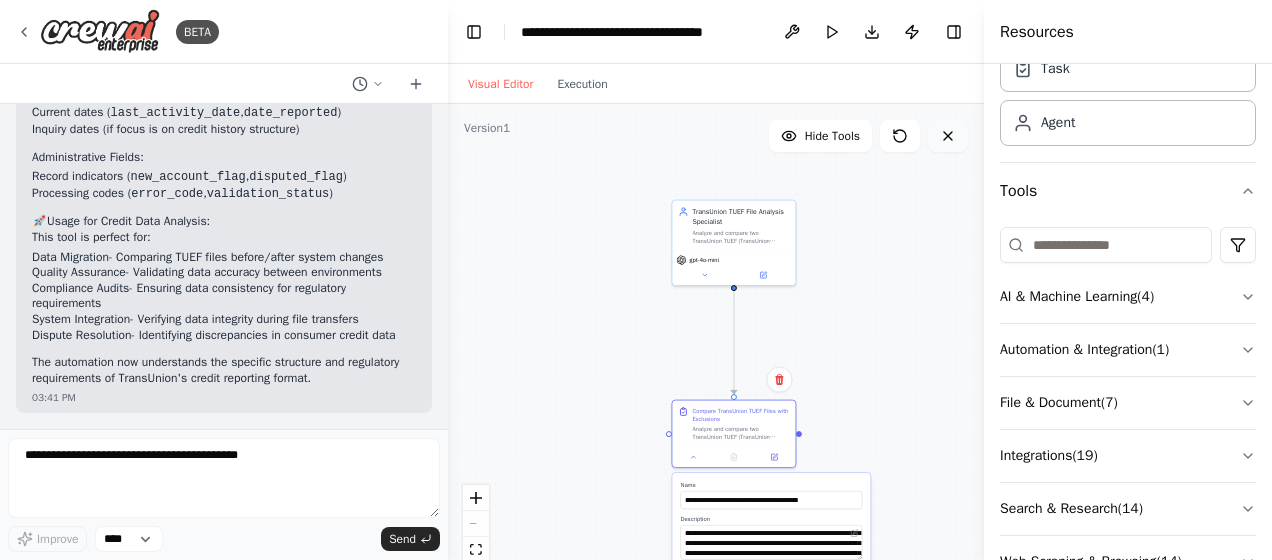 click 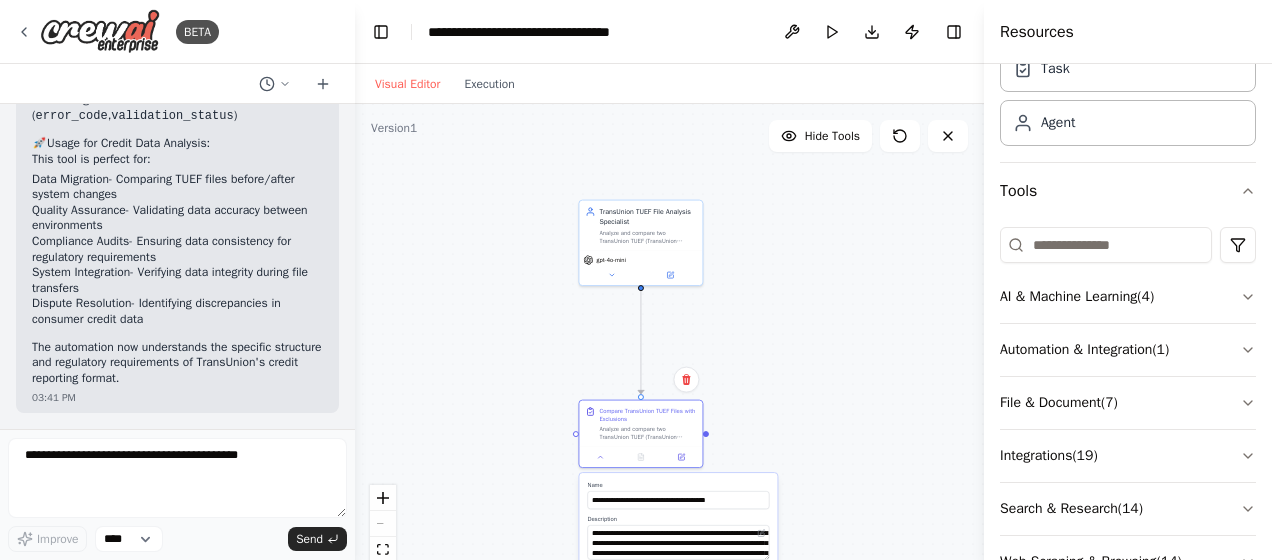 scroll, scrollTop: 7210, scrollLeft: 0, axis: vertical 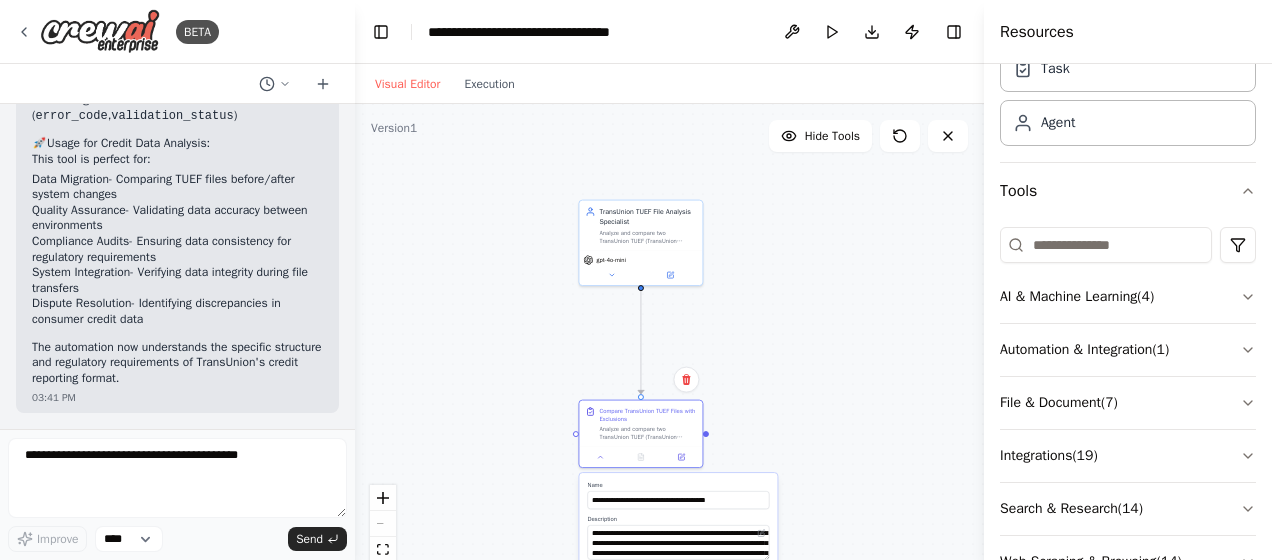 drag, startPoint x: 445, startPoint y: 282, endPoint x: 346, endPoint y: 282, distance: 99 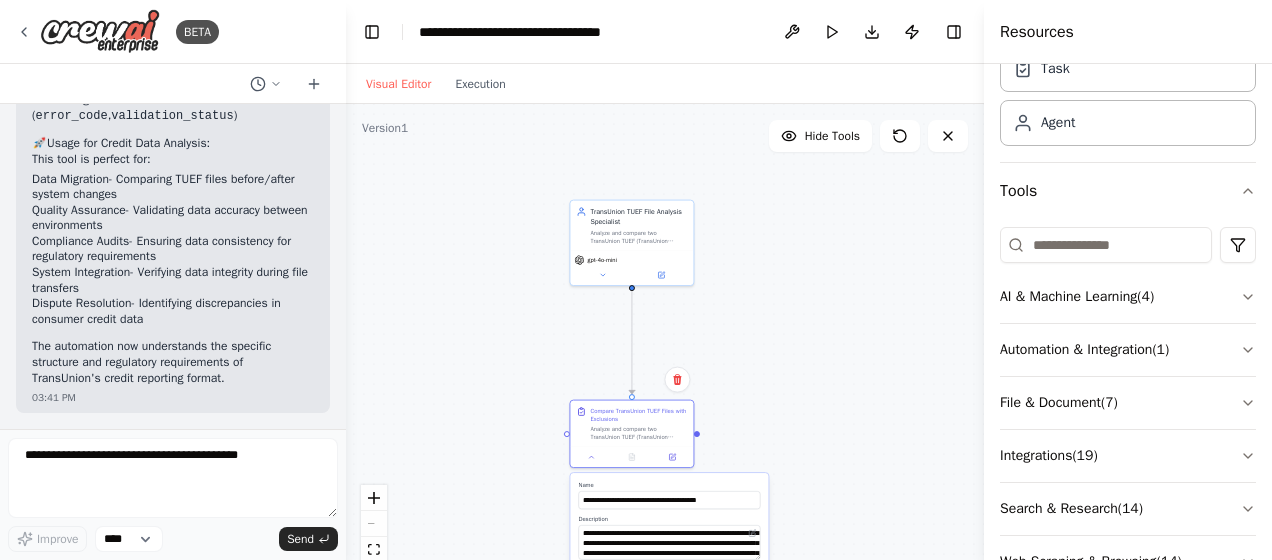 click on ".deletable-edge-delete-btn {
width: 20px;
height: 20px;
border: 0px solid #ffffff;
color: #6b7280;
background-color: #f8fafc;
cursor: pointer;
border-radius: 50%;
font-size: 12px;
padding: 3px;
display: flex;
align-items: center;
justify-content: center;
transition: all 0.2s cubic-bezier(0.4, 0, 0.2, 1);
box-shadow: 0 2px 4px rgba(0, 0, 0, 0.1);
}
.deletable-edge-delete-btn:hover {
background-color: #ef4444;
color: #ffffff;
border-color: #dc2626;
transform: scale(1.1);
box-shadow: 0 4px 12px rgba(239, 68, 68, 0.4);
}
.deletable-edge-delete-btn:active {
transform: scale(0.95);
box-shadow: 0 2px 4px rgba(239, 68, 68, 0.3);
}
[BRAND] TUEF File Analysis Specialist gpt-4o-mini Name Description" at bounding box center [665, 354] 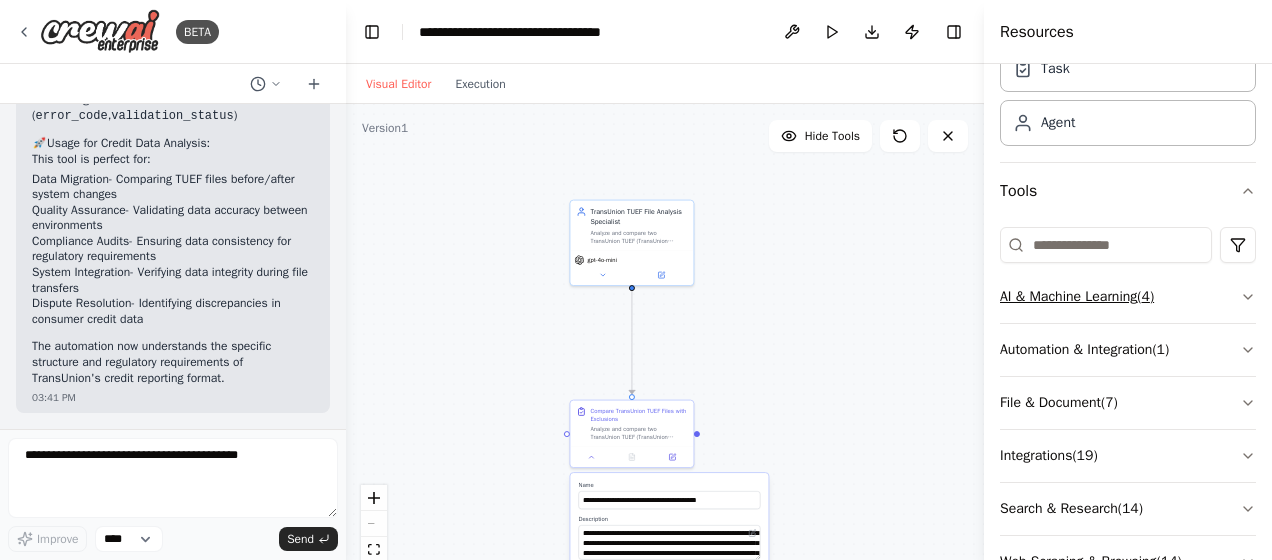 click 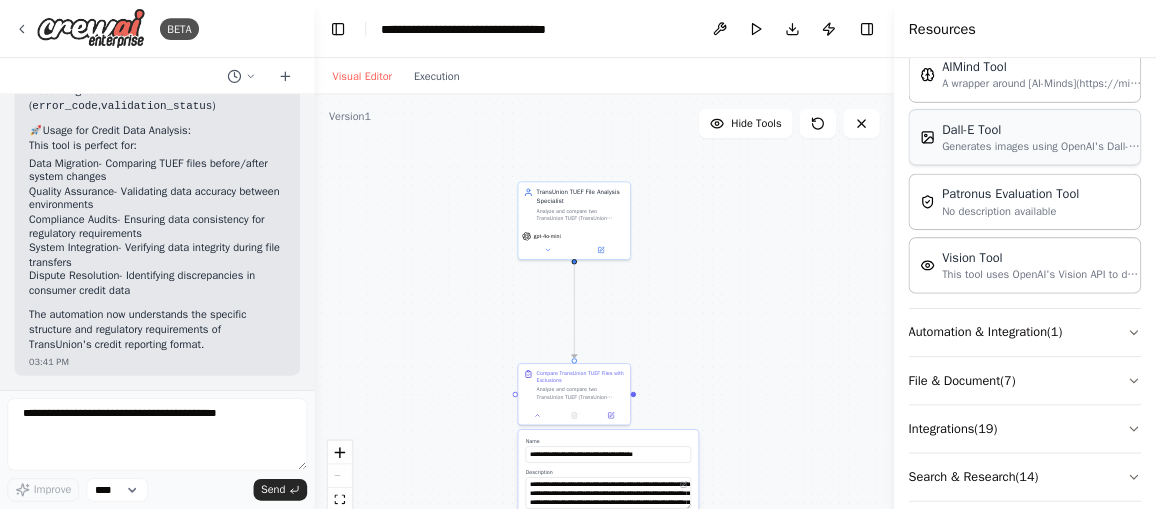 scroll, scrollTop: 390, scrollLeft: 0, axis: vertical 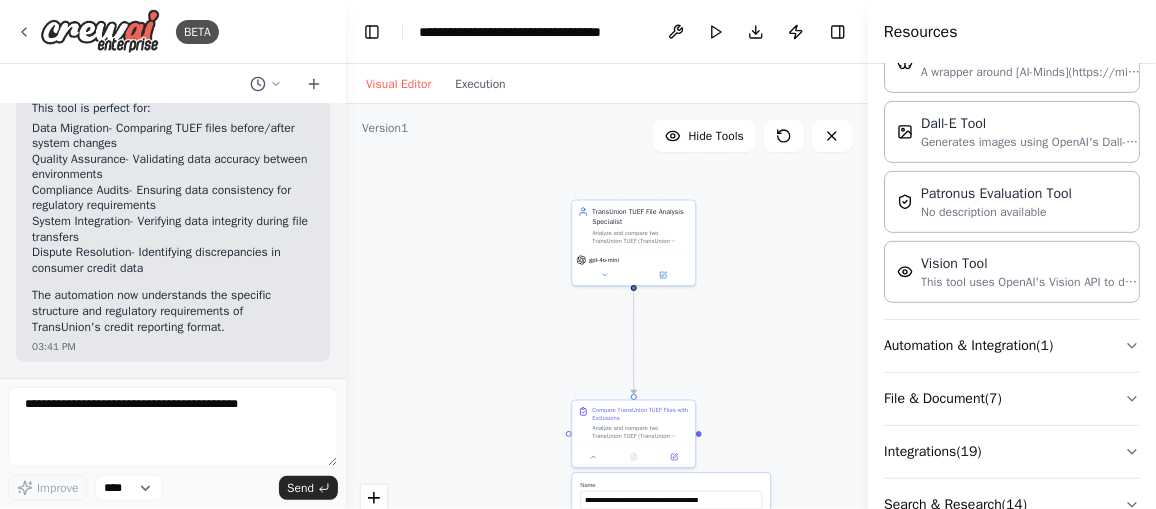 drag, startPoint x: 1144, startPoint y: 1, endPoint x: 518, endPoint y: 283, distance: 686.58575 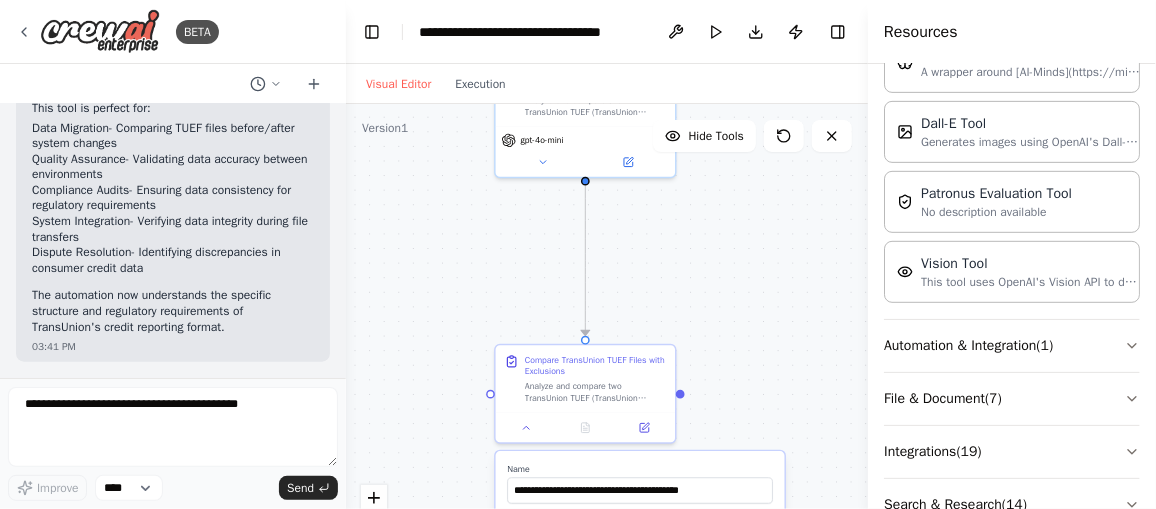 drag, startPoint x: 506, startPoint y: 354, endPoint x: 421, endPoint y: 247, distance: 136.65285 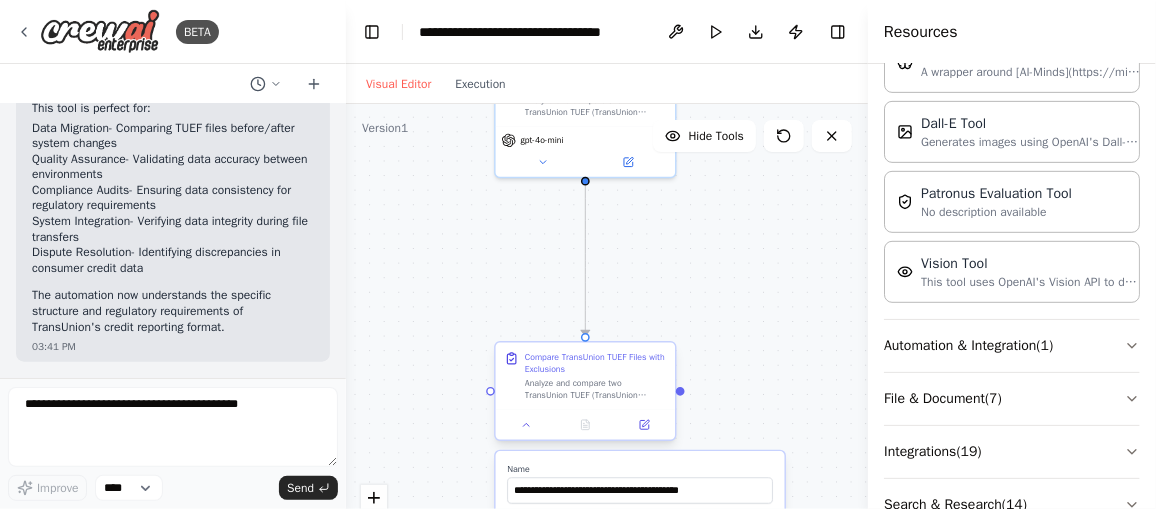 click on "Analyze and compare two TransUnion TUEF (TransUnion Electronic Format) files provided by the user at {file1_path} and {file2_path}, excluding the parameters specified in {excluded_parameters}. Parse both TUEF files thoroughly to understand their credit reporting structure, consumer data, and account information. Identify all differences while ignoring the excluded parameters. The comparison should cover TransUnion-specific elements including:
- File header information and control records
- Consumer identification segments
- Account tradeline records
- Payment history data
- Public records and collections
- Inquiries and alerts
- Data integrity and compliance markers" at bounding box center (596, 389) 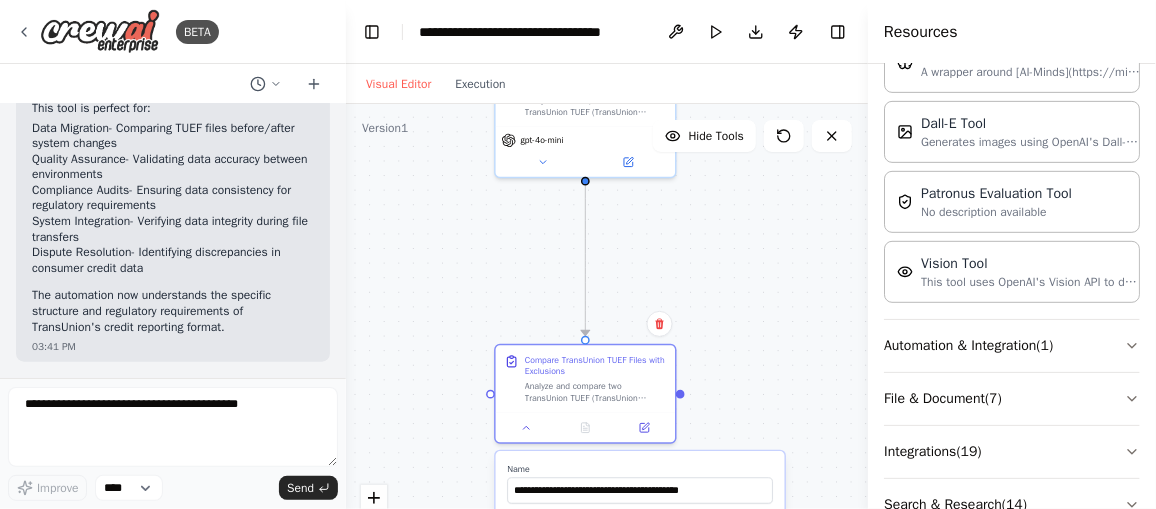 click on ".deletable-edge-delete-btn {
width: 20px;
height: 20px;
border: 0px solid #ffffff;
color: #6b7280;
background-color: #f8fafc;
cursor: pointer;
border-radius: 50%;
font-size: 12px;
padding: 3px;
display: flex;
align-items: center;
justify-content: center;
transition: all 0.2s cubic-bezier(0.4, 0, 0.2, 1);
box-shadow: 0 2px 4px rgba(0, 0, 0, 0.1);
}
.deletable-edge-delete-btn:hover {
background-color: #ef4444;
color: #ffffff;
border-color: #dc2626;
transform: scale(1.1);
box-shadow: 0 4px 12px rgba(239, 68, 68, 0.4);
}
.deletable-edge-delete-btn:active {
transform: scale(0.95);
box-shadow: 0 2px 4px rgba(239, 68, 68, 0.3);
}
[BRAND] TUEF File Analysis Specialist gpt-4o-mini Name Description" at bounding box center [607, 354] 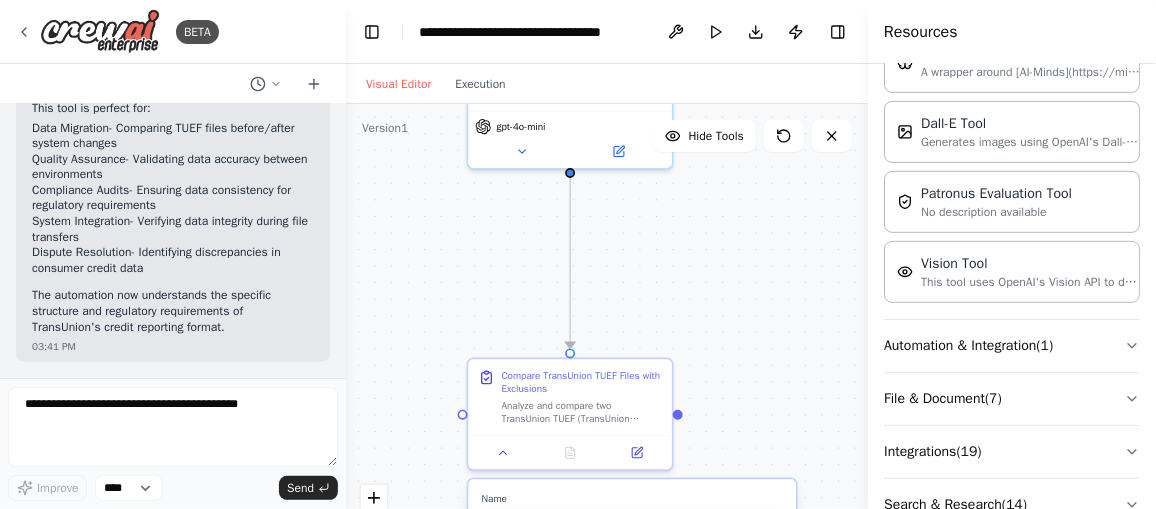 click on ".deletable-edge-delete-btn {
width: 20px;
height: 20px;
border: 0px solid #ffffff;
color: #6b7280;
background-color: #f8fafc;
cursor: pointer;
border-radius: 50%;
font-size: 12px;
padding: 3px;
display: flex;
align-items: center;
justify-content: center;
transition: all 0.2s cubic-bezier(0.4, 0, 0.2, 1);
box-shadow: 0 2px 4px rgba(0, 0, 0, 0.1);
}
.deletable-edge-delete-btn:hover {
background-color: #ef4444;
color: #ffffff;
border-color: #dc2626;
transform: scale(1.1);
box-shadow: 0 4px 12px rgba(239, 68, 68, 0.4);
}
.deletable-edge-delete-btn:active {
transform: scale(0.95);
box-shadow: 0 2px 4px rgba(239, 68, 68, 0.3);
}
[BRAND] TUEF File Analysis Specialist gpt-4o-mini Name Description" at bounding box center (607, 354) 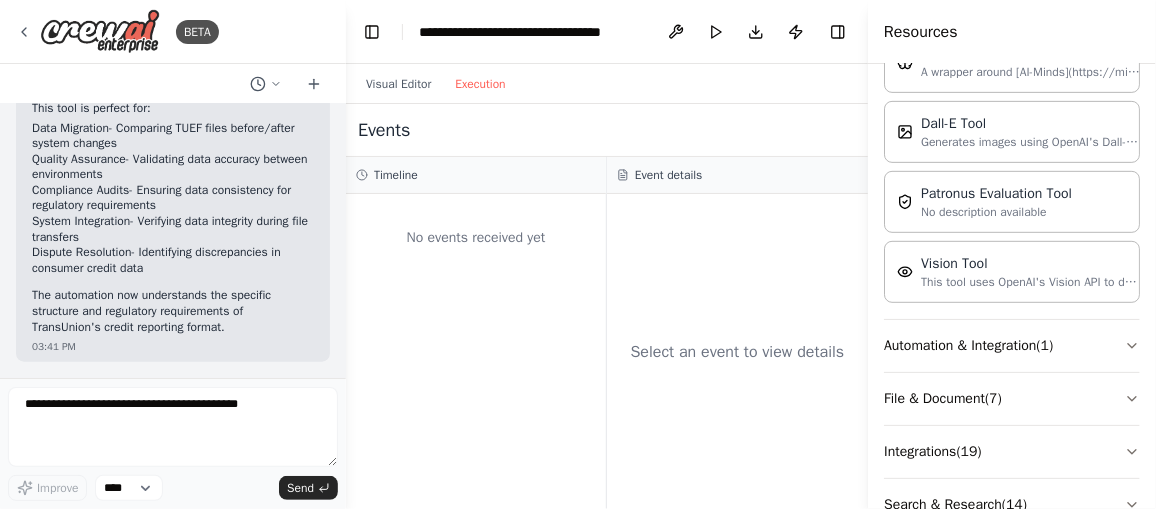 click on "Execution" at bounding box center [480, 84] 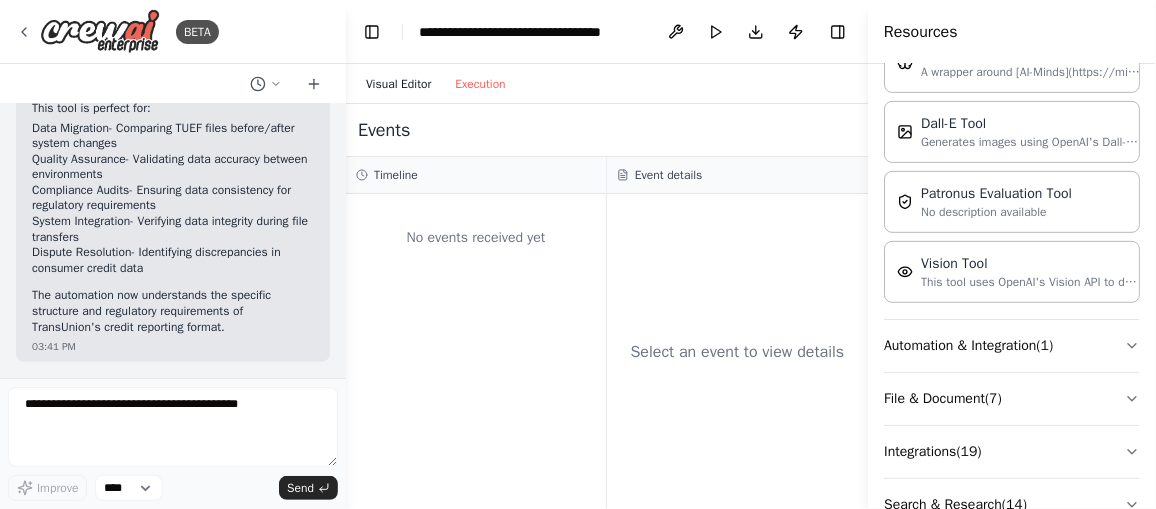 click on "Visual Editor" at bounding box center (398, 84) 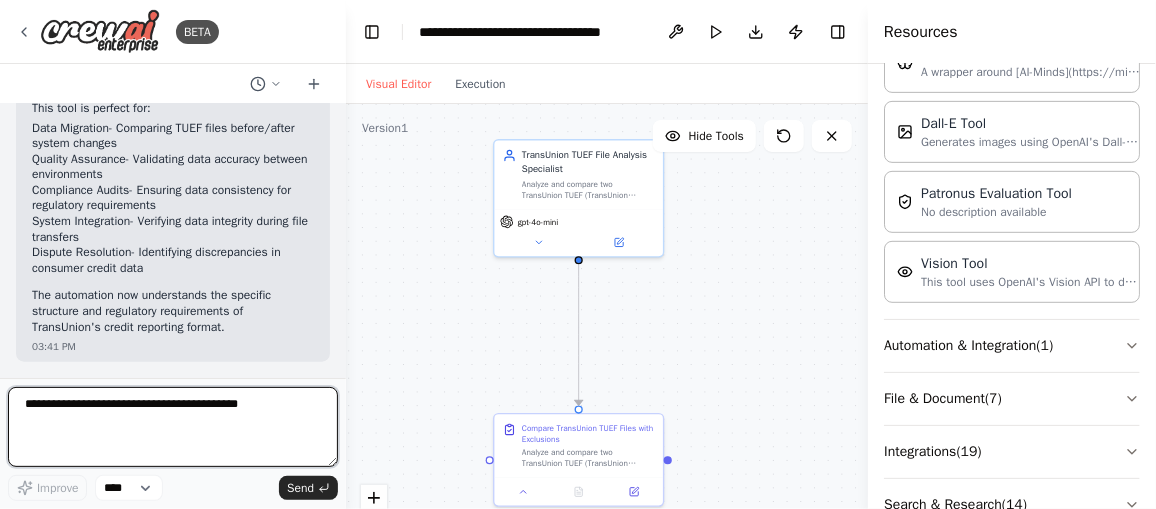 click at bounding box center [173, 427] 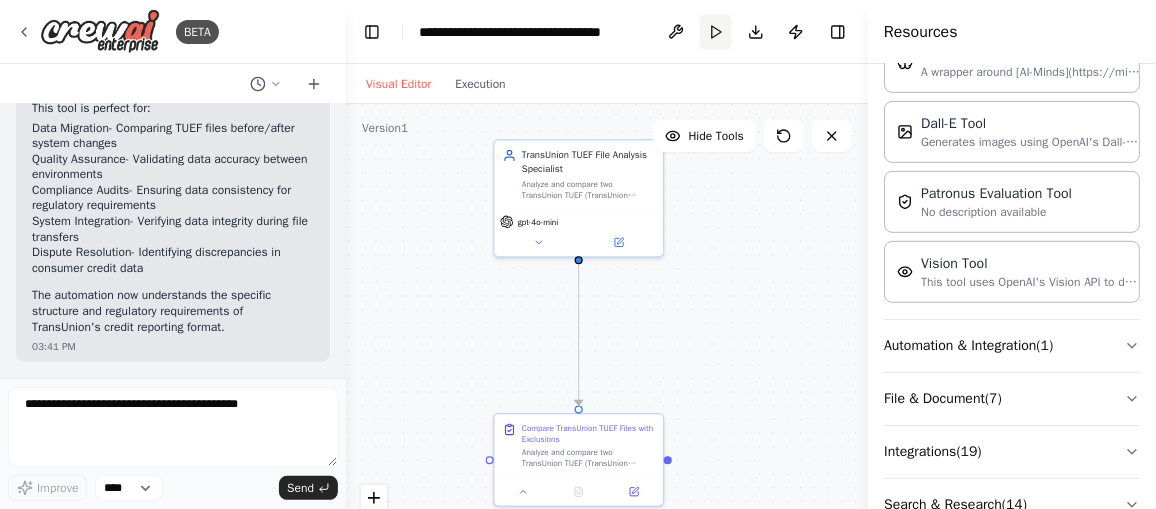 click on "Run" at bounding box center [716, 32] 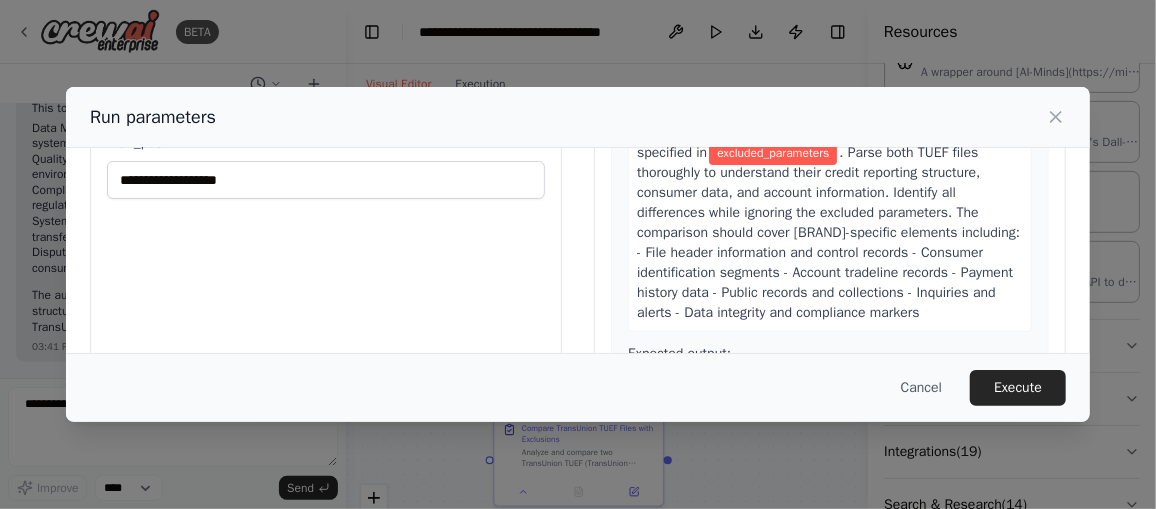 scroll, scrollTop: 223, scrollLeft: 0, axis: vertical 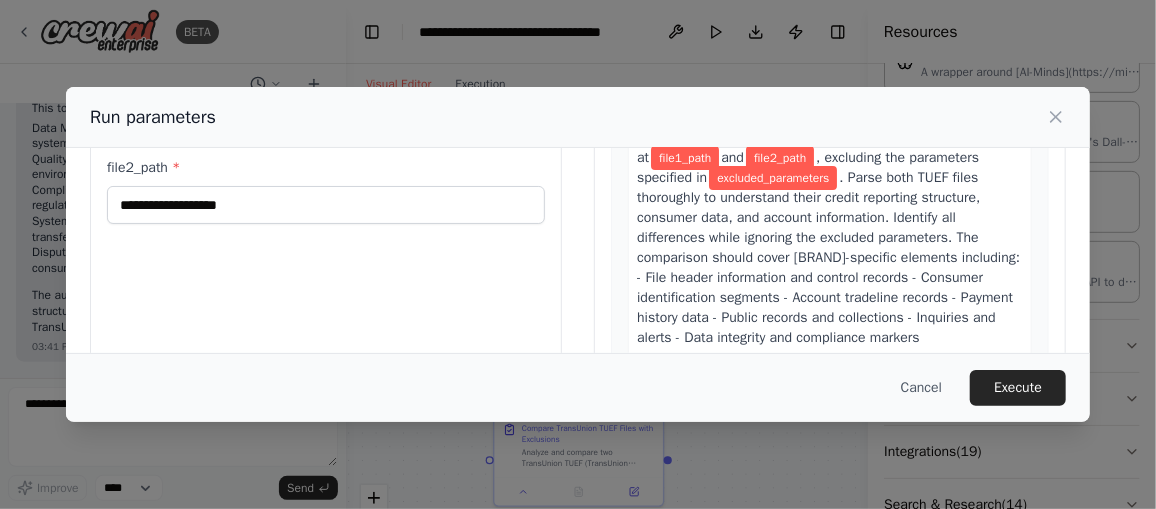 click on "Cancel" at bounding box center [921, 388] 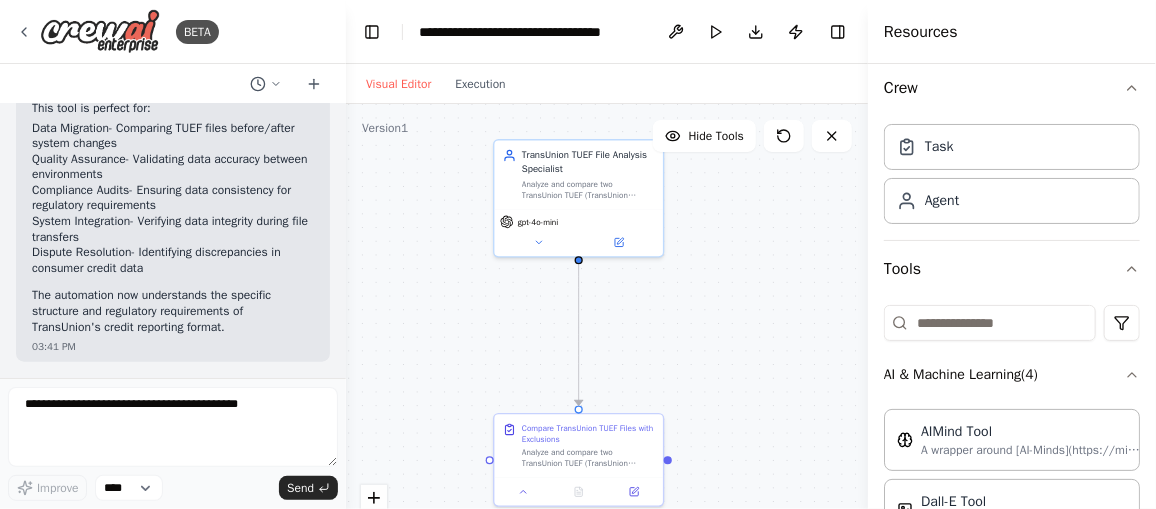 scroll, scrollTop: 0, scrollLeft: 0, axis: both 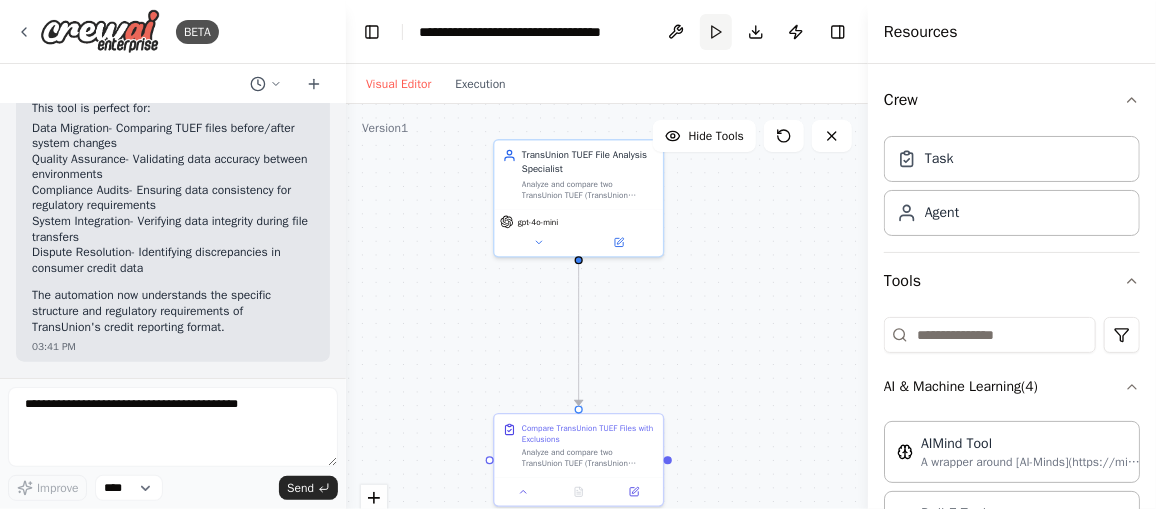 click on "Run" at bounding box center [716, 32] 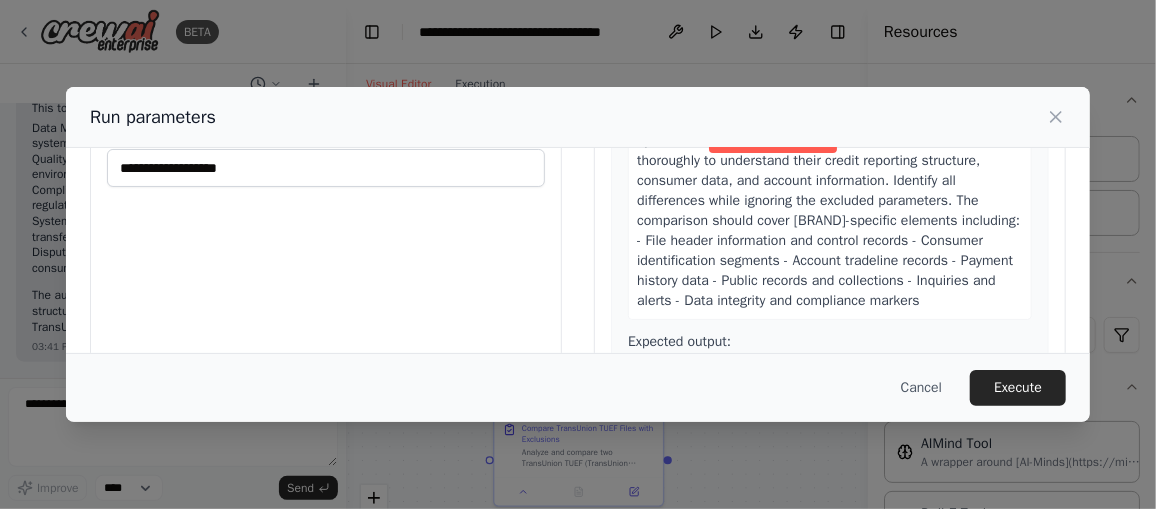 scroll, scrollTop: 314, scrollLeft: 0, axis: vertical 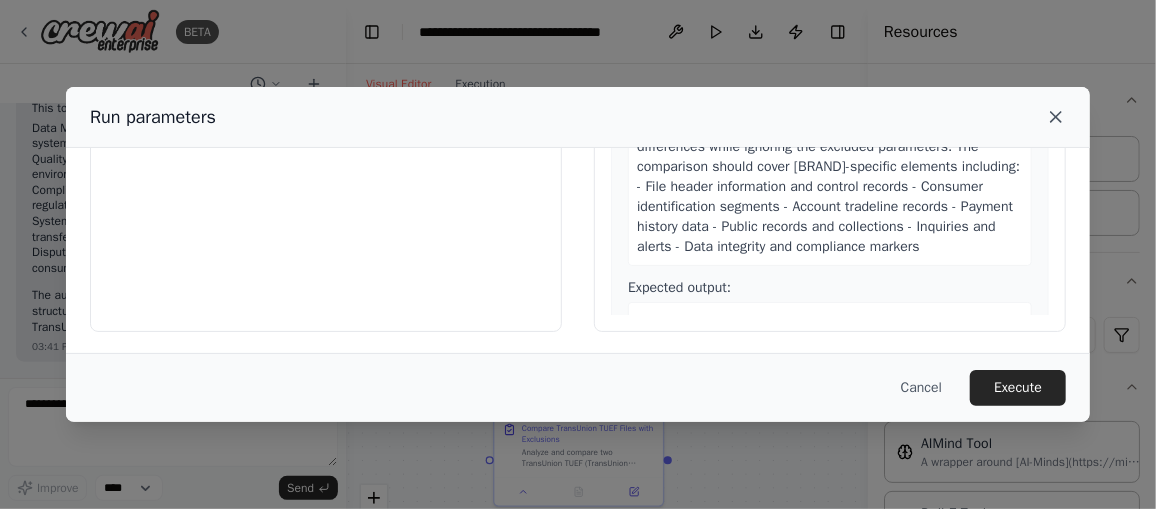 click 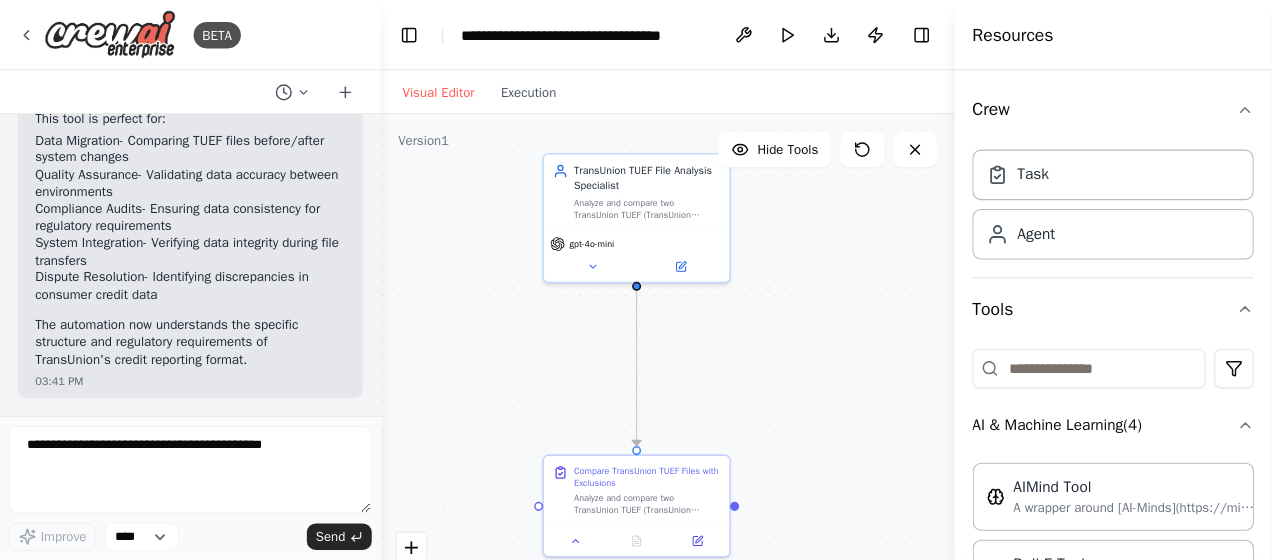 scroll, scrollTop: 7352, scrollLeft: 0, axis: vertical 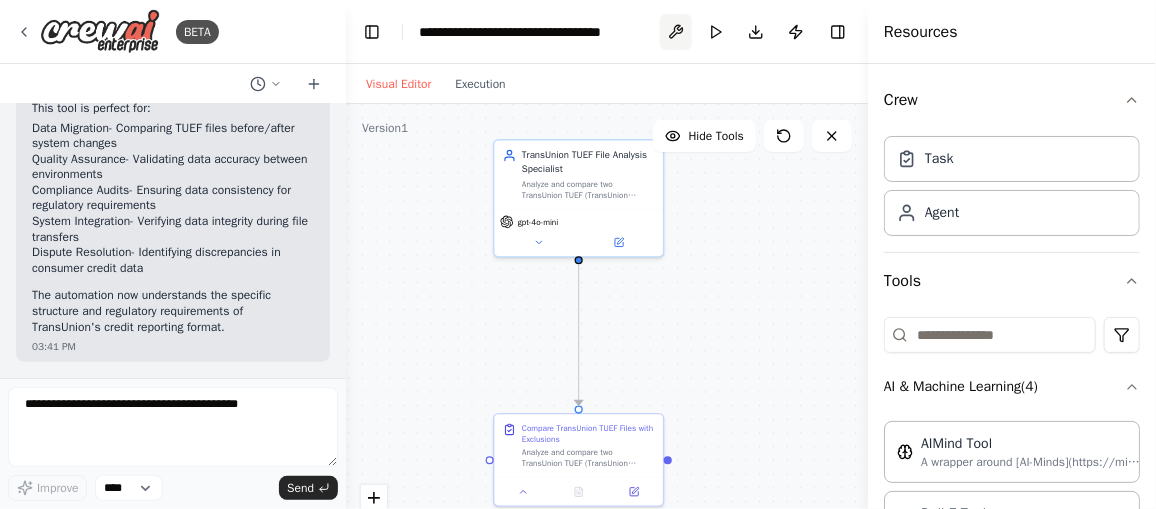 click at bounding box center [676, 32] 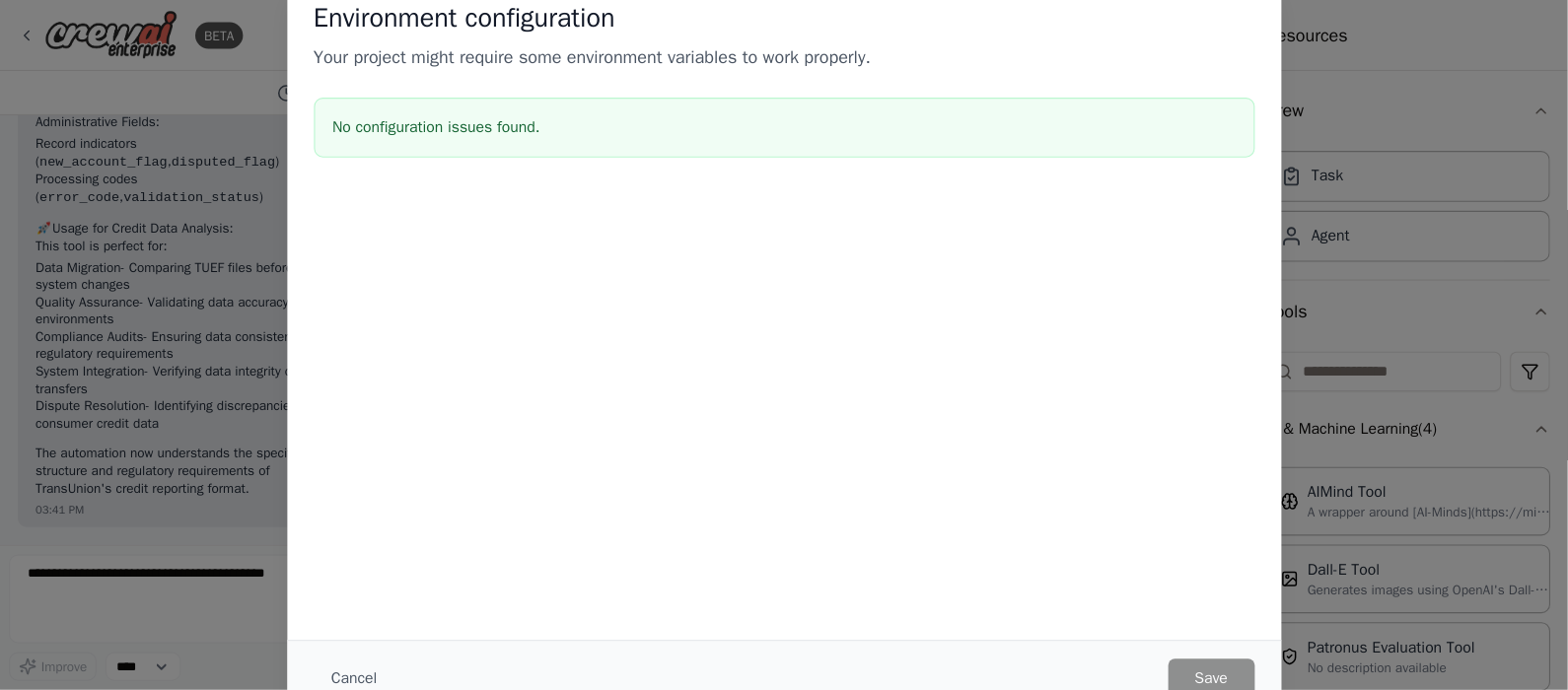 scroll, scrollTop: 7167, scrollLeft: 0, axis: vertical 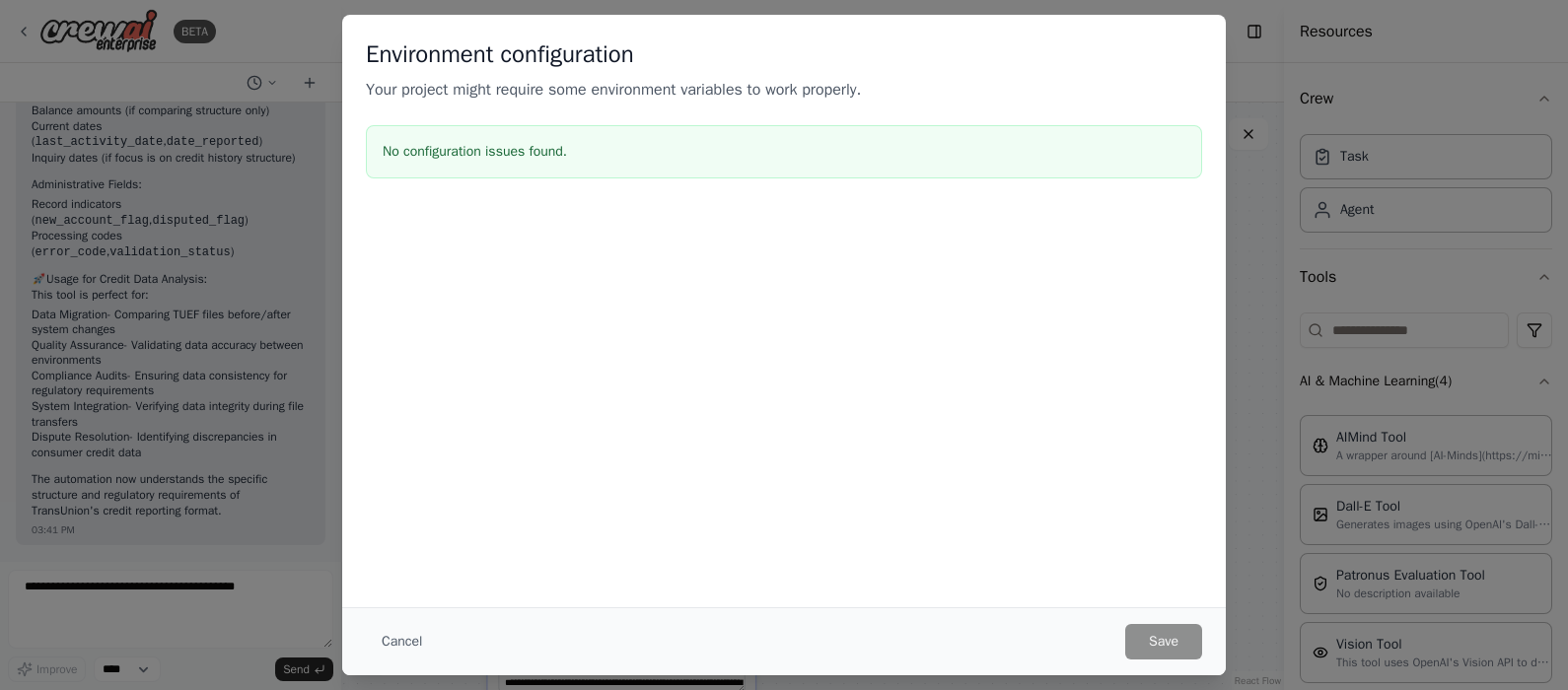 drag, startPoint x: 1003, startPoint y: 9, endPoint x: 861, endPoint y: 38, distance: 144.93102 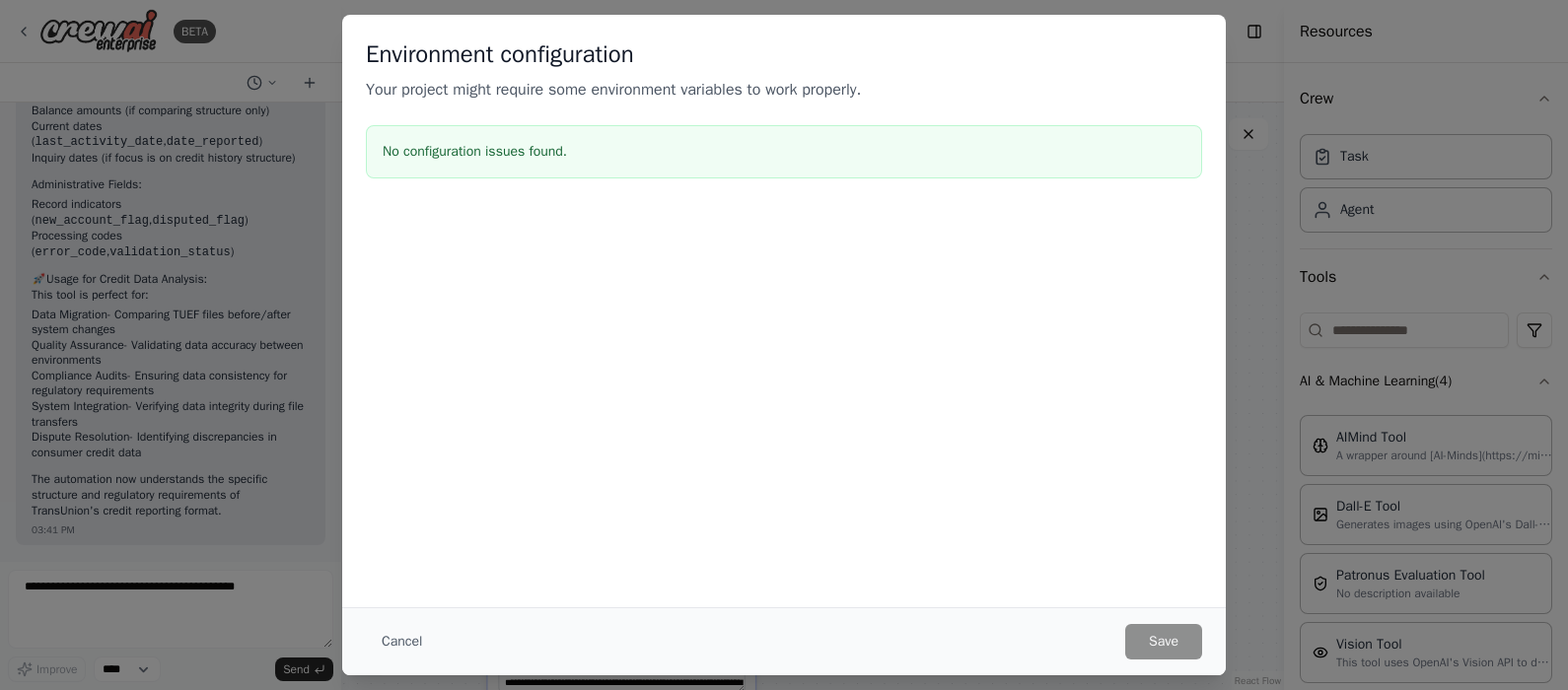 drag, startPoint x: 402, startPoint y: 644, endPoint x: 454, endPoint y: 601, distance: 67.47592 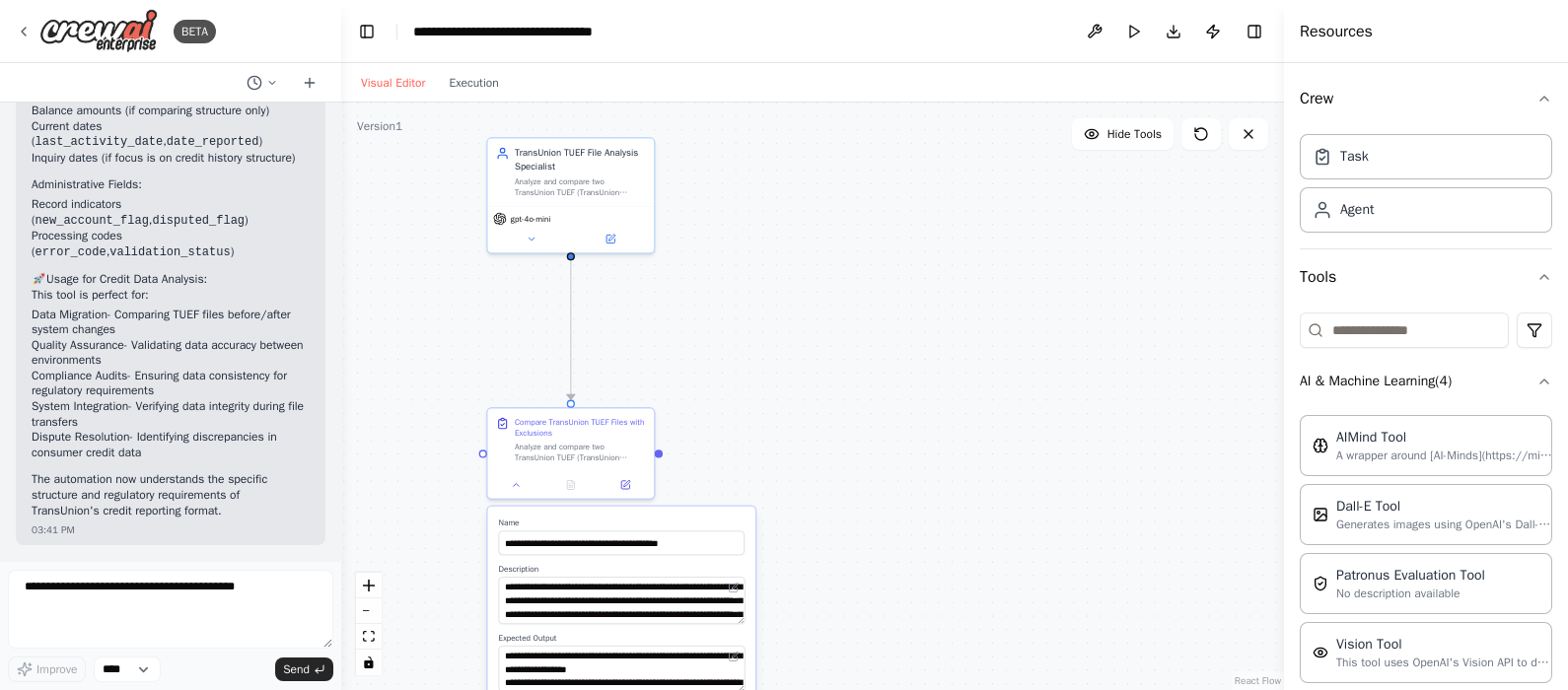 click on ".deletable-edge-delete-btn {
width: 20px;
height: 20px;
border: 0px solid #ffffff;
color: #6b7280;
background-color: #f8fafc;
cursor: pointer;
border-radius: 50%;
font-size: 12px;
padding: 3px;
display: flex;
align-items: center;
justify-content: center;
transition: all 0.2s cubic-bezier(0.4, 0, 0.2, 1);
box-shadow: 0 2px 4px rgba(0, 0, 0, 0.1);
}
.deletable-edge-delete-btn:hover {
background-color: #ef4444;
color: #ffffff;
border-color: #dc2626;
transform: scale(1.1);
box-shadow: 0 4px 12px rgba(239, 68, 68, 0.4);
}
.deletable-edge-delete-btn:active {
transform: scale(0.95);
box-shadow: 0 2px 4px rgba(239, 68, 68, 0.3);
}
[BRAND] TUEF File Analysis Specialist gpt-4o-mini Name Description" at bounding box center [813, 396] 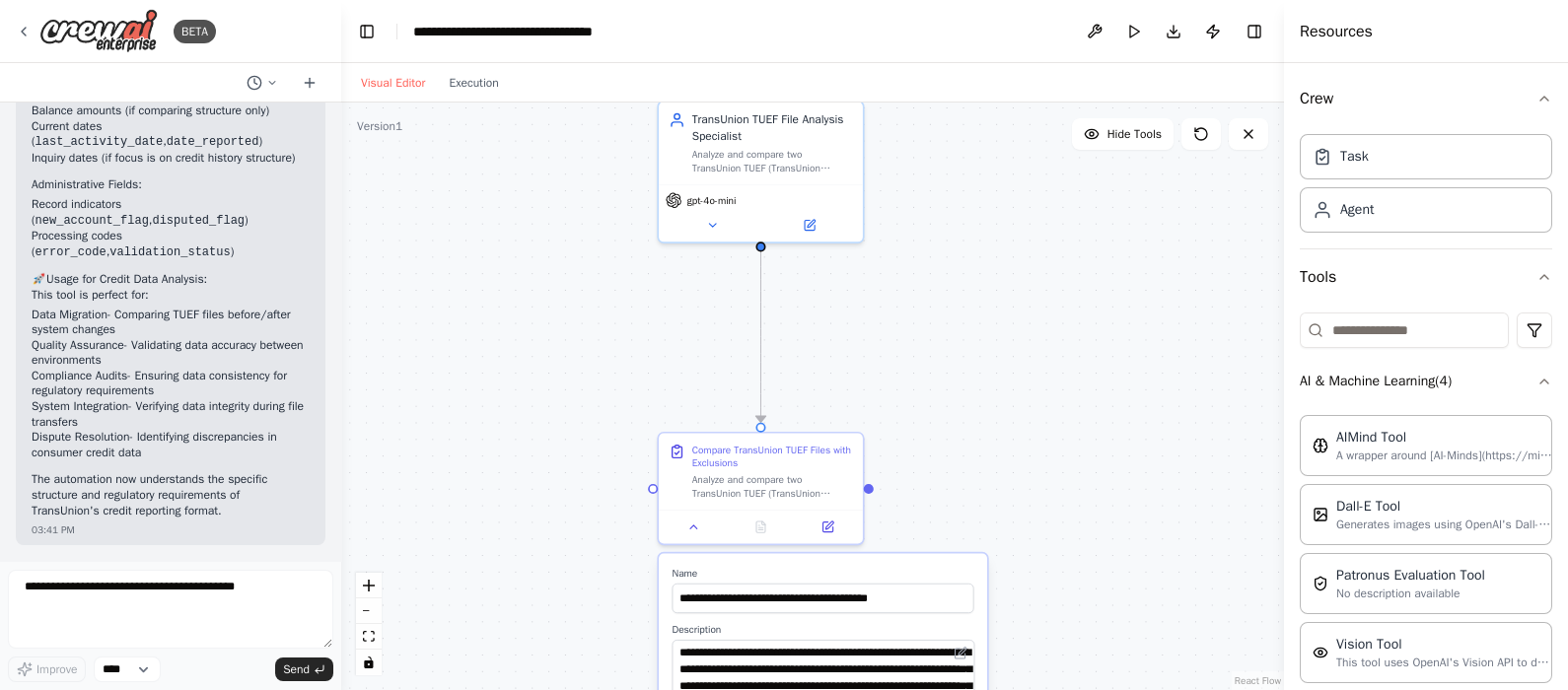 drag, startPoint x: 777, startPoint y: 363, endPoint x: 1060, endPoint y: 379, distance: 283.45194 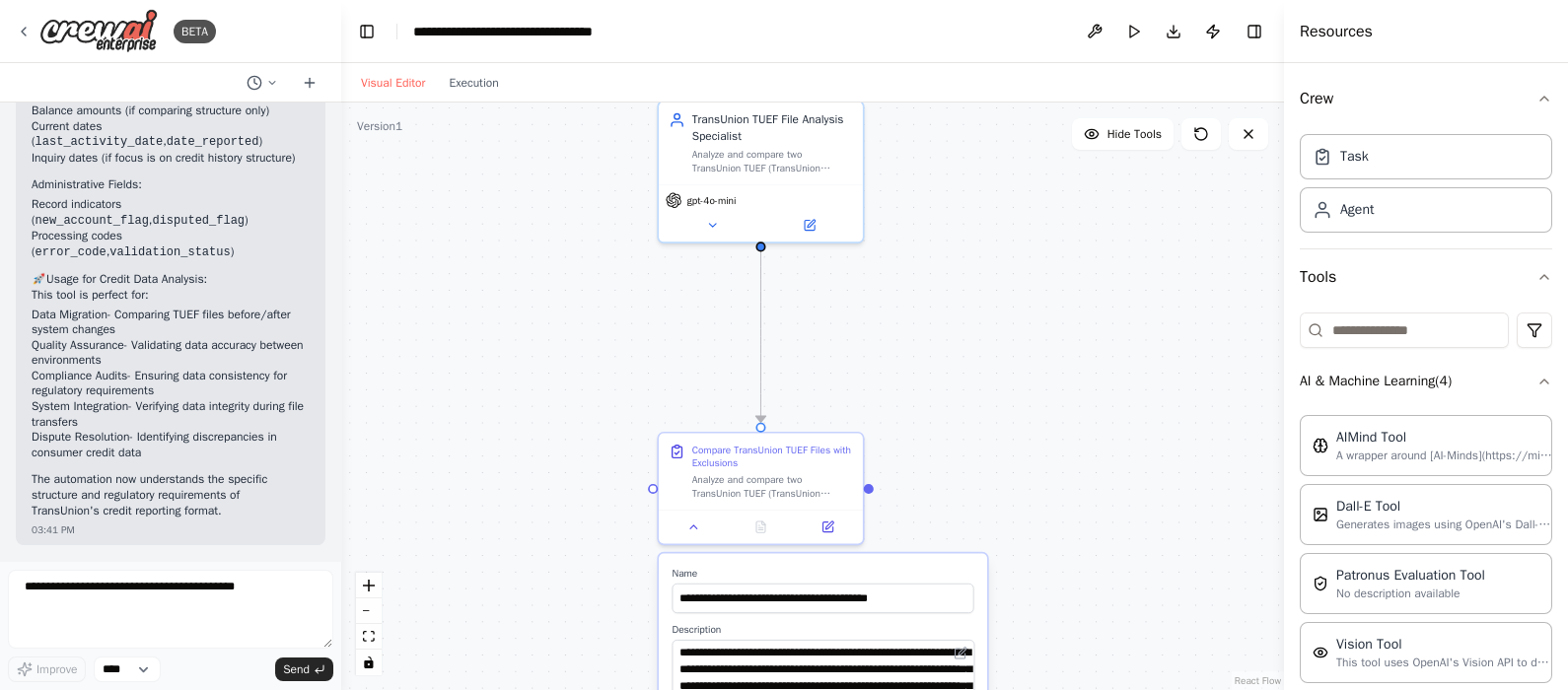 click on ".deletable-edge-delete-btn {
width: 20px;
height: 20px;
border: 0px solid #ffffff;
color: #6b7280;
background-color: #f8fafc;
cursor: pointer;
border-radius: 50%;
font-size: 12px;
padding: 3px;
display: flex;
align-items: center;
justify-content: center;
transition: all 0.2s cubic-bezier(0.4, 0, 0.2, 1);
box-shadow: 0 2px 4px rgba(0, 0, 0, 0.1);
}
.deletable-edge-delete-btn:hover {
background-color: #ef4444;
color: #ffffff;
border-color: #dc2626;
transform: scale(1.1);
box-shadow: 0 4px 12px rgba(239, 68, 68, 0.4);
}
.deletable-edge-delete-btn:active {
transform: scale(0.95);
box-shadow: 0 2px 4px rgba(239, 68, 68, 0.3);
}
[BRAND] TUEF File Analysis Specialist gpt-4o-mini Name Description" at bounding box center (813, 396) 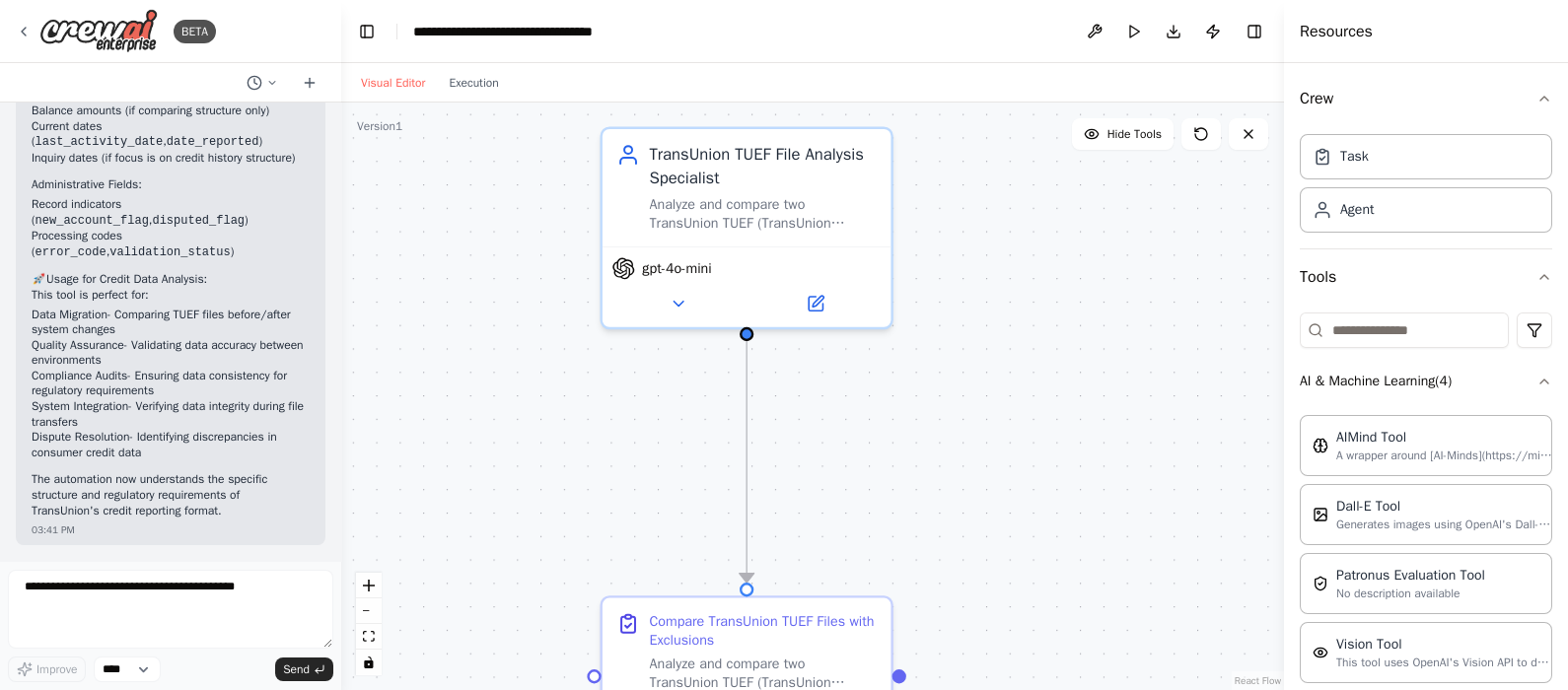 drag, startPoint x: 923, startPoint y: 348, endPoint x: 1011, endPoint y: 487, distance: 164.51444 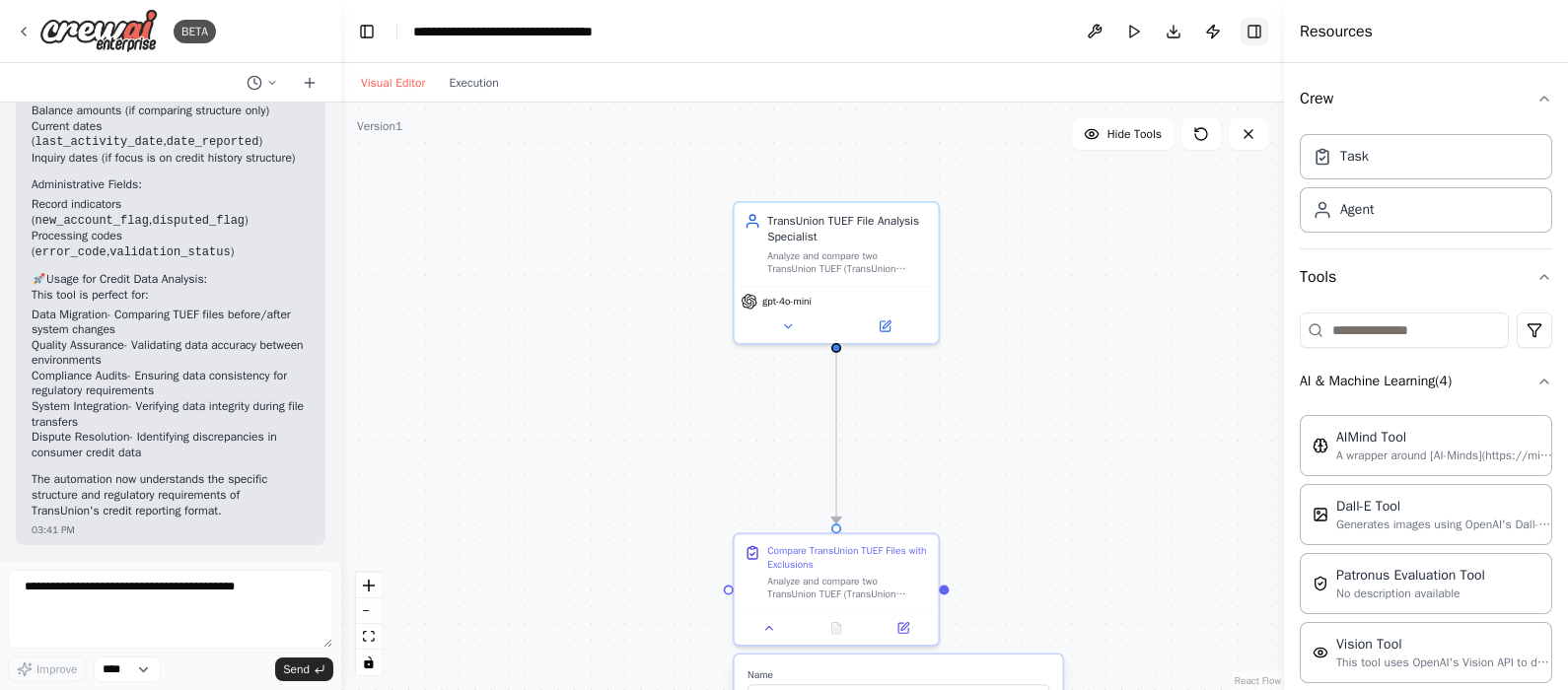 click on "Toggle Right Sidebar" at bounding box center [1254, 32] 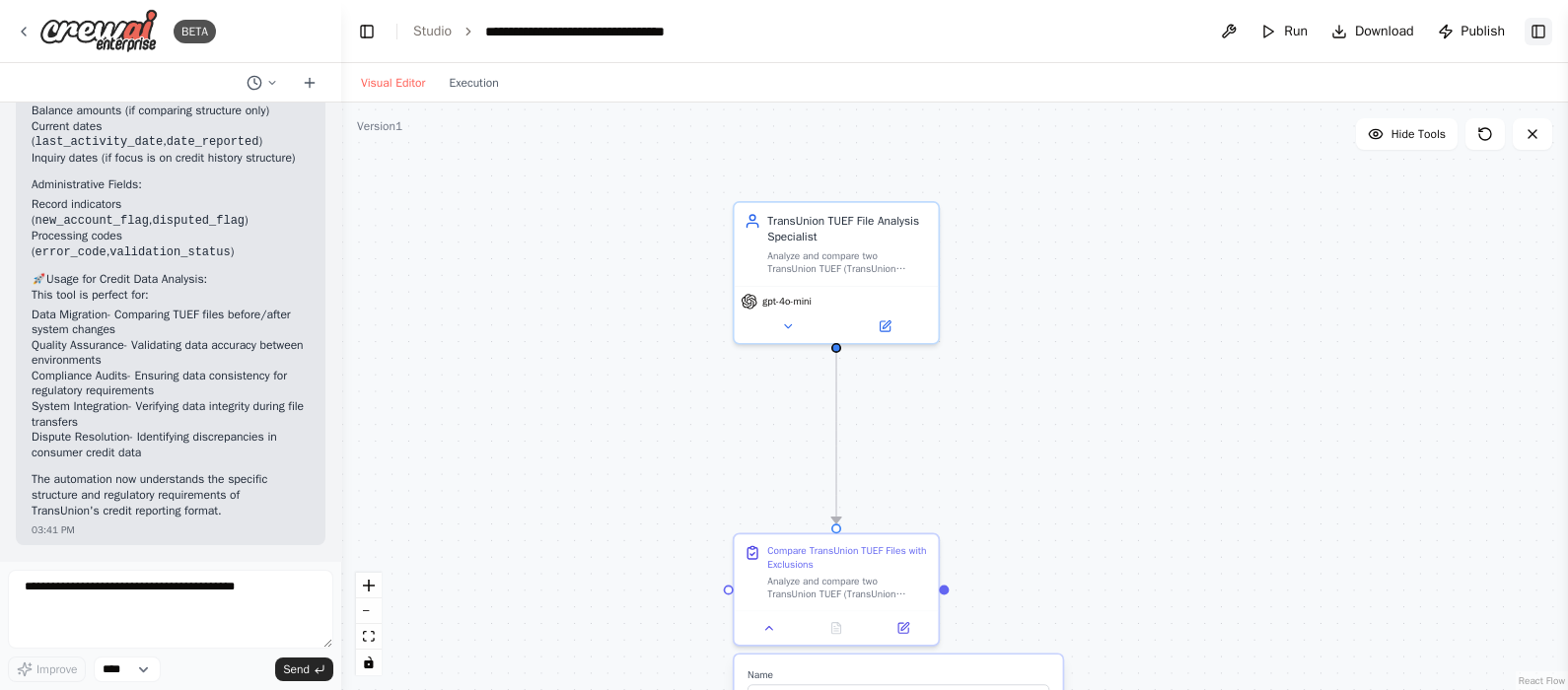 click on "Toggle Right Sidebar" at bounding box center (1538, 32) 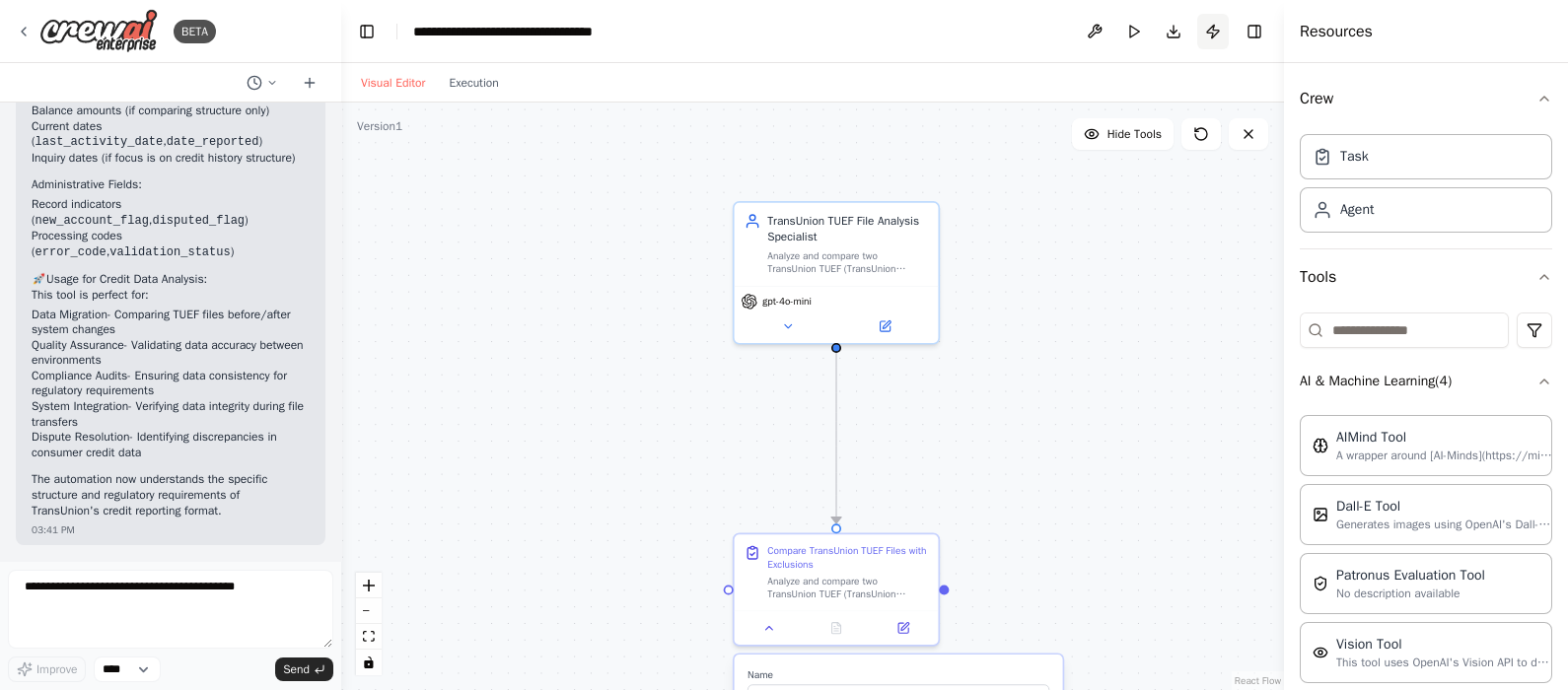 click on "Publish" at bounding box center (1213, 32) 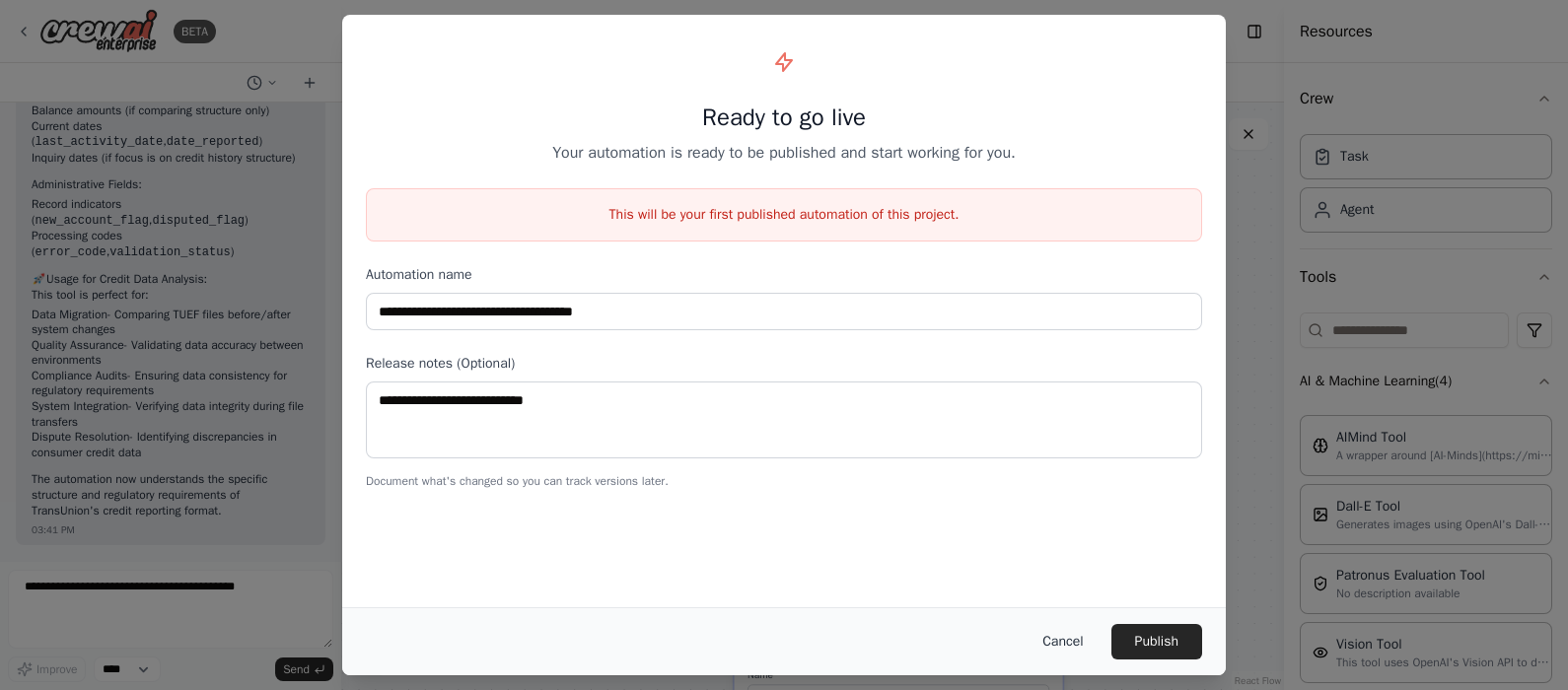 click on "Cancel" at bounding box center [1062, 642] 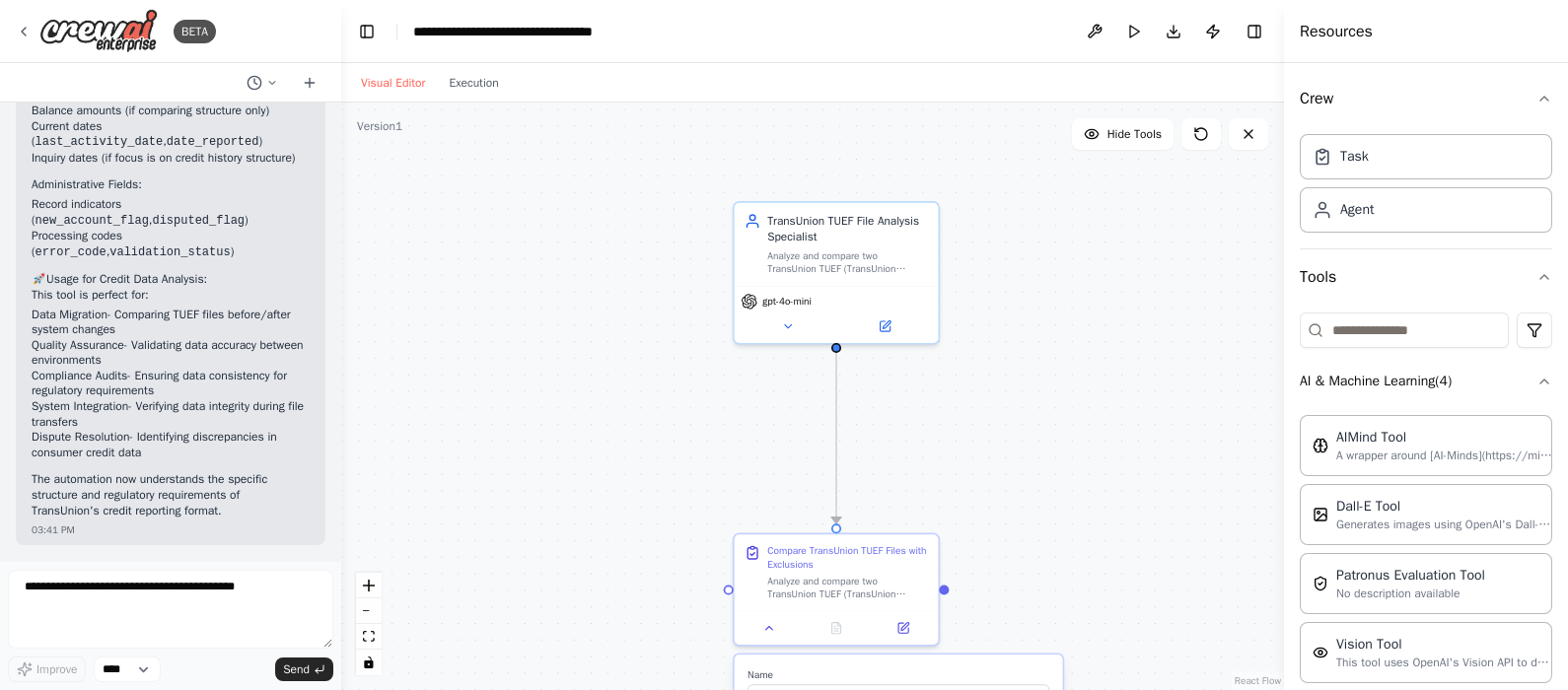 scroll, scrollTop: 299, scrollLeft: 0, axis: vertical 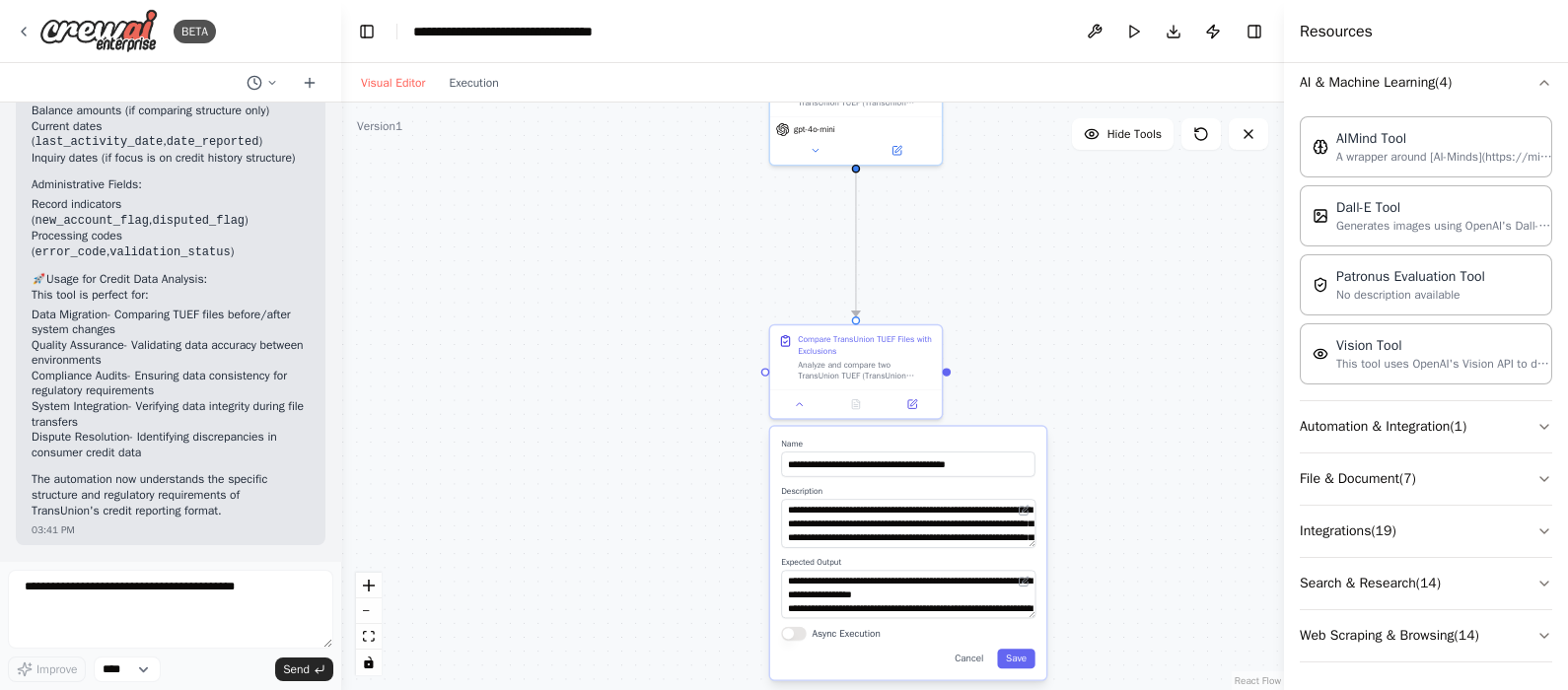 drag, startPoint x: 1057, startPoint y: 463, endPoint x: 1039, endPoint y: 281, distance: 182.88794 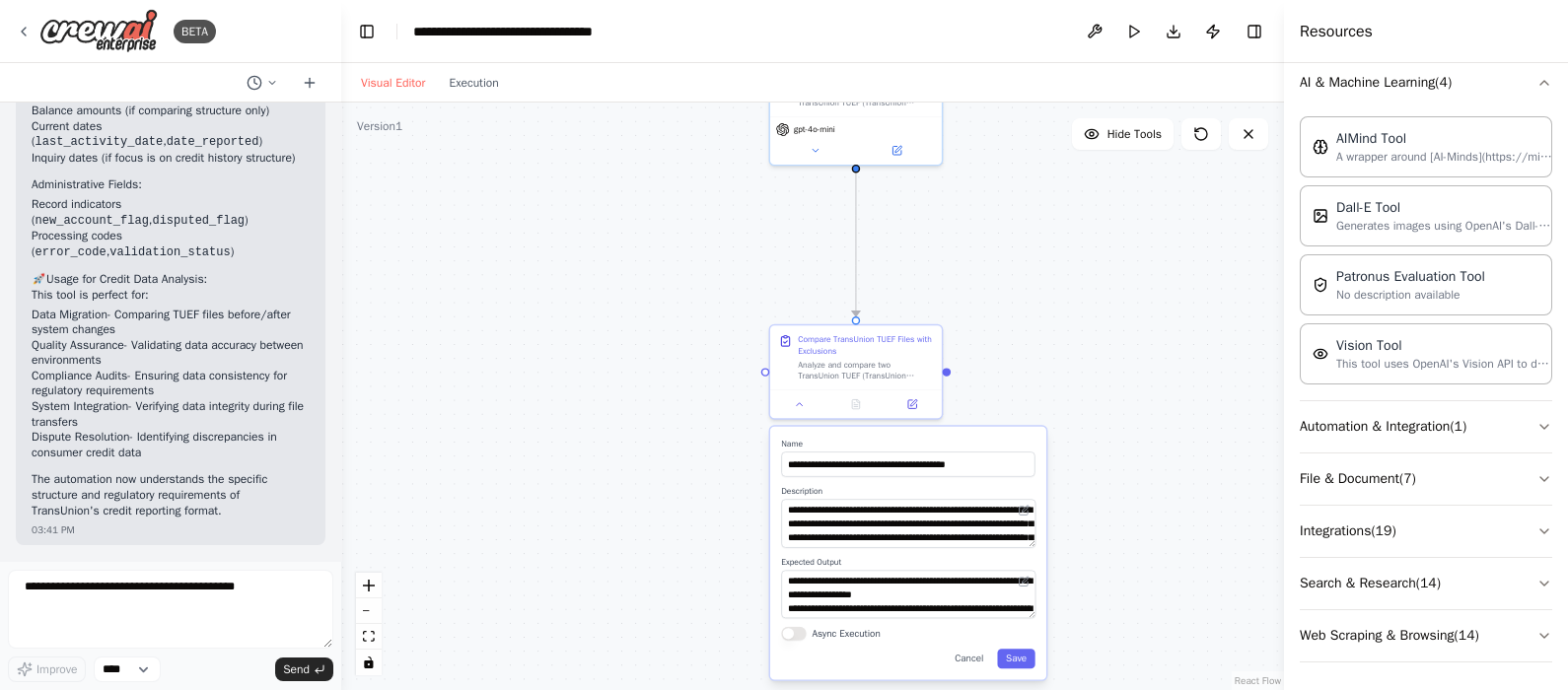 click on ".deletable-edge-delete-btn {
width: 20px;
height: 20px;
border: 0px solid #ffffff;
color: #6b7280;
background-color: #f8fafc;
cursor: pointer;
border-radius: 50%;
font-size: 12px;
padding: 3px;
display: flex;
align-items: center;
justify-content: center;
transition: all 0.2s cubic-bezier(0.4, 0, 0.2, 1);
box-shadow: 0 2px 4px rgba(0, 0, 0, 0.1);
}
.deletable-edge-delete-btn:hover {
background-color: #ef4444;
color: #ffffff;
border-color: #dc2626;
transform: scale(1.1);
box-shadow: 0 4px 12px rgba(239, 68, 68, 0.4);
}
.deletable-edge-delete-btn:active {
transform: scale(0.95);
box-shadow: 0 2px 4px rgba(239, 68, 68, 0.3);
}
[BRAND] TUEF File Analysis Specialist gpt-4o-mini Name Description" at bounding box center [813, 396] 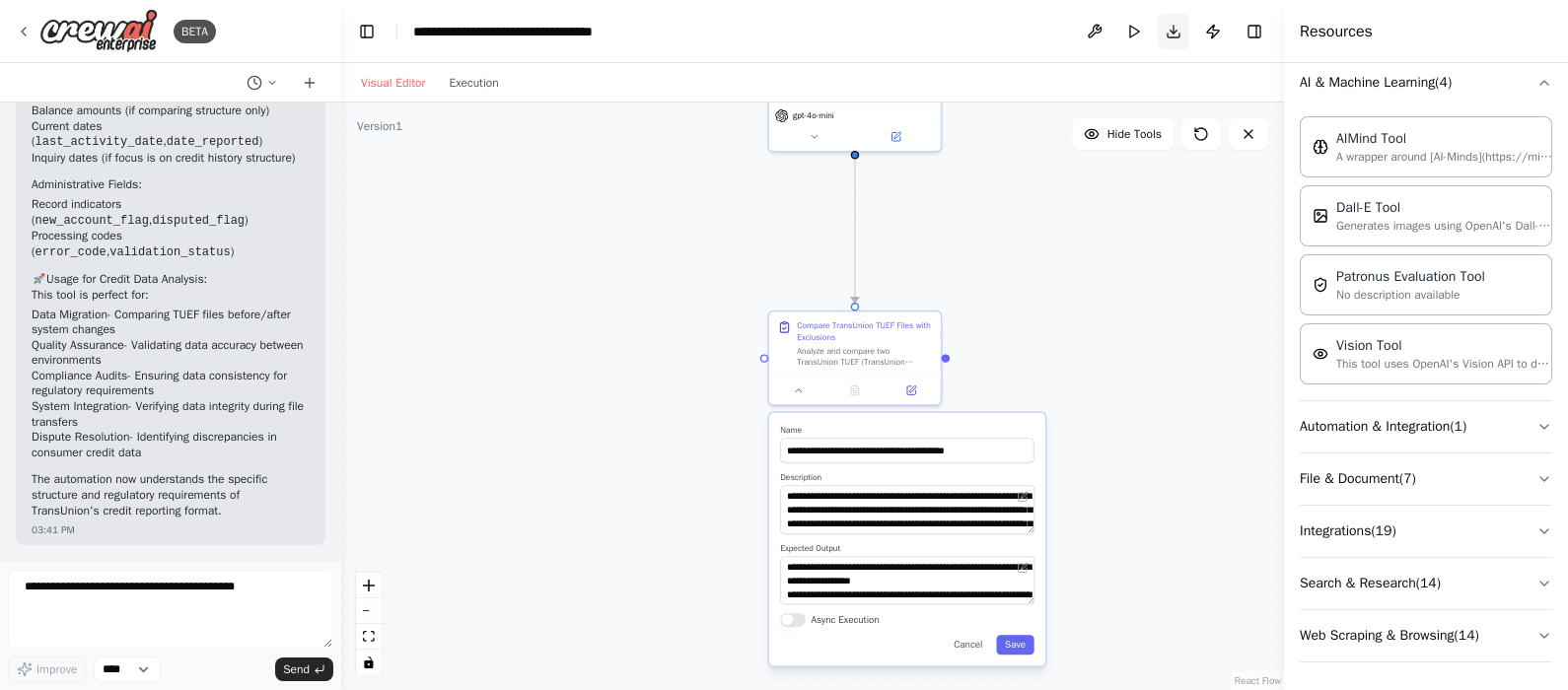 click on "Download" at bounding box center [1174, 32] 